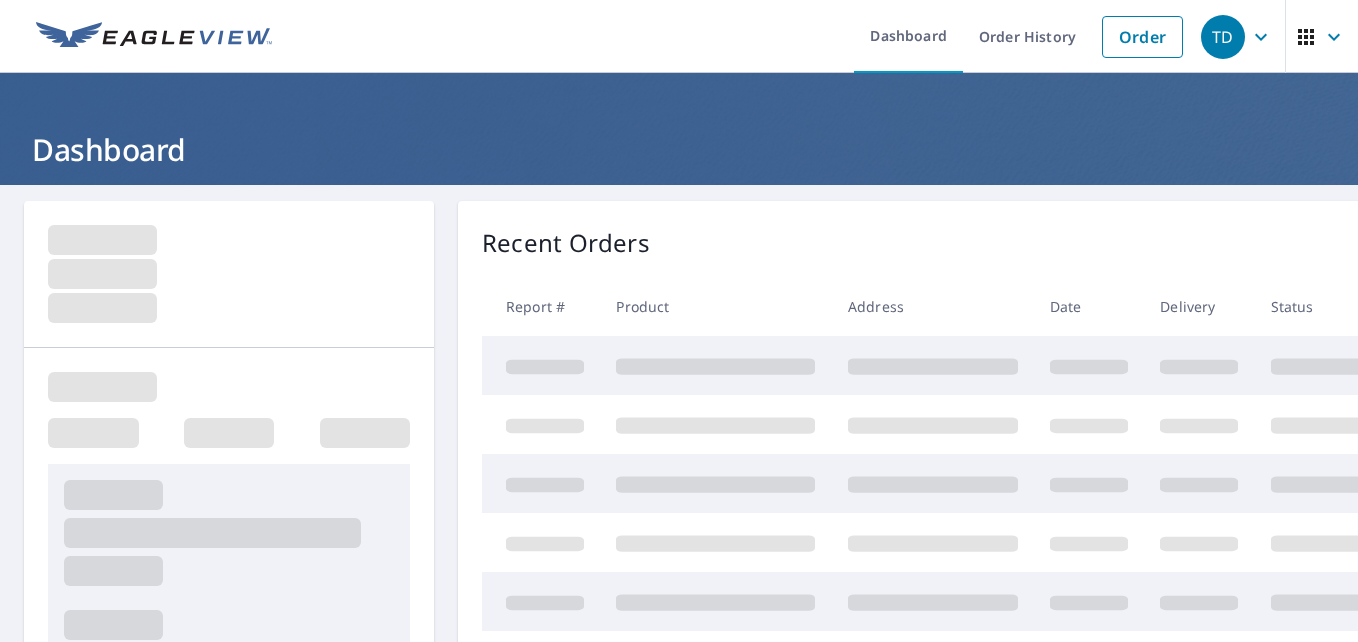 scroll, scrollTop: 0, scrollLeft: 0, axis: both 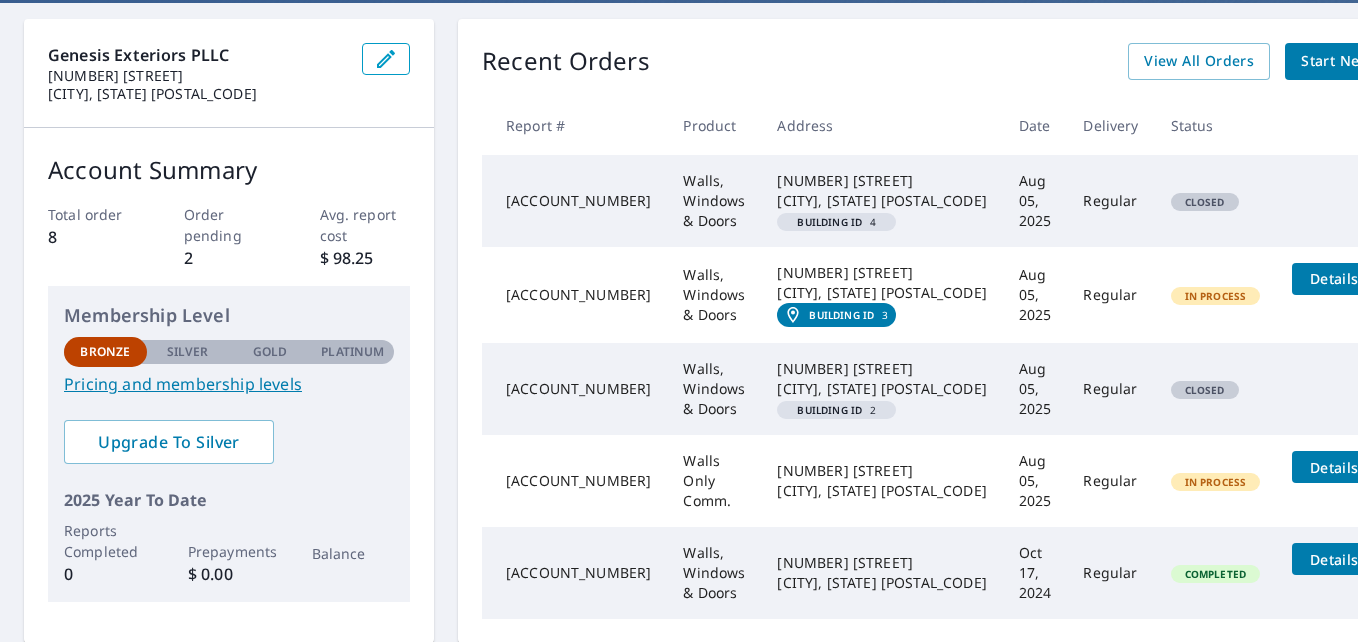 click on "[NUMBER] [STREET]
[CITY], [STATE] [POSTAL_CODE]" at bounding box center (881, 191) 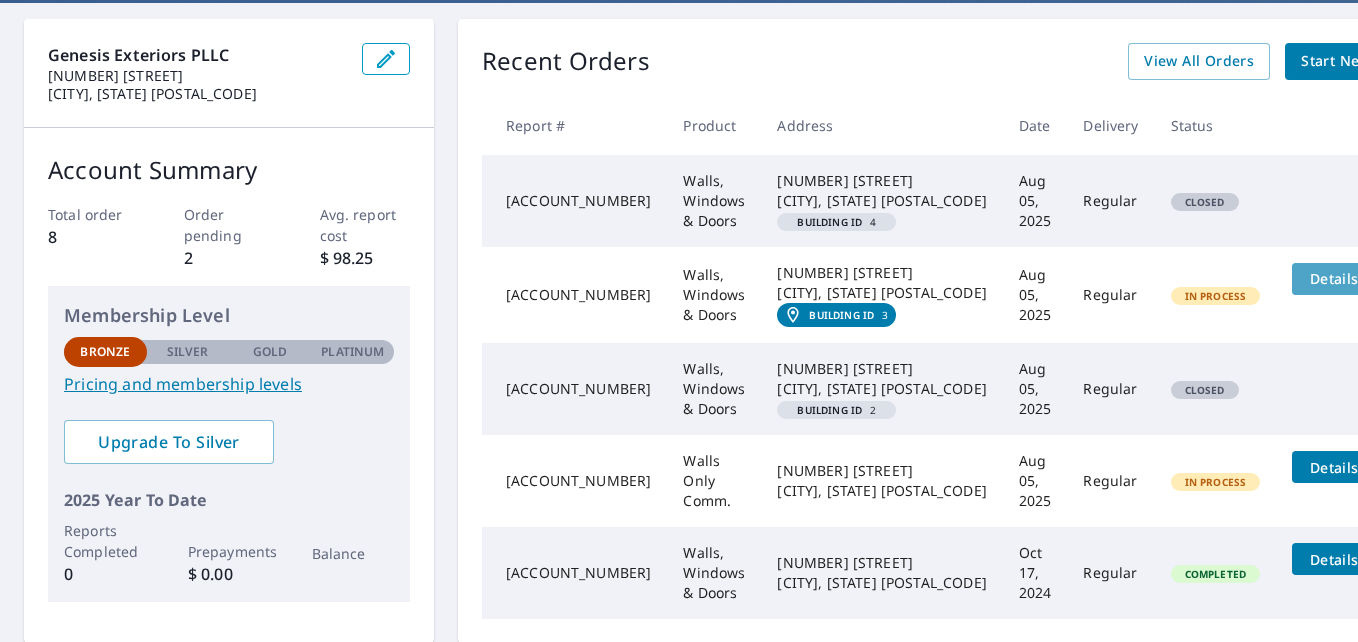click on "Details" at bounding box center [1334, 278] 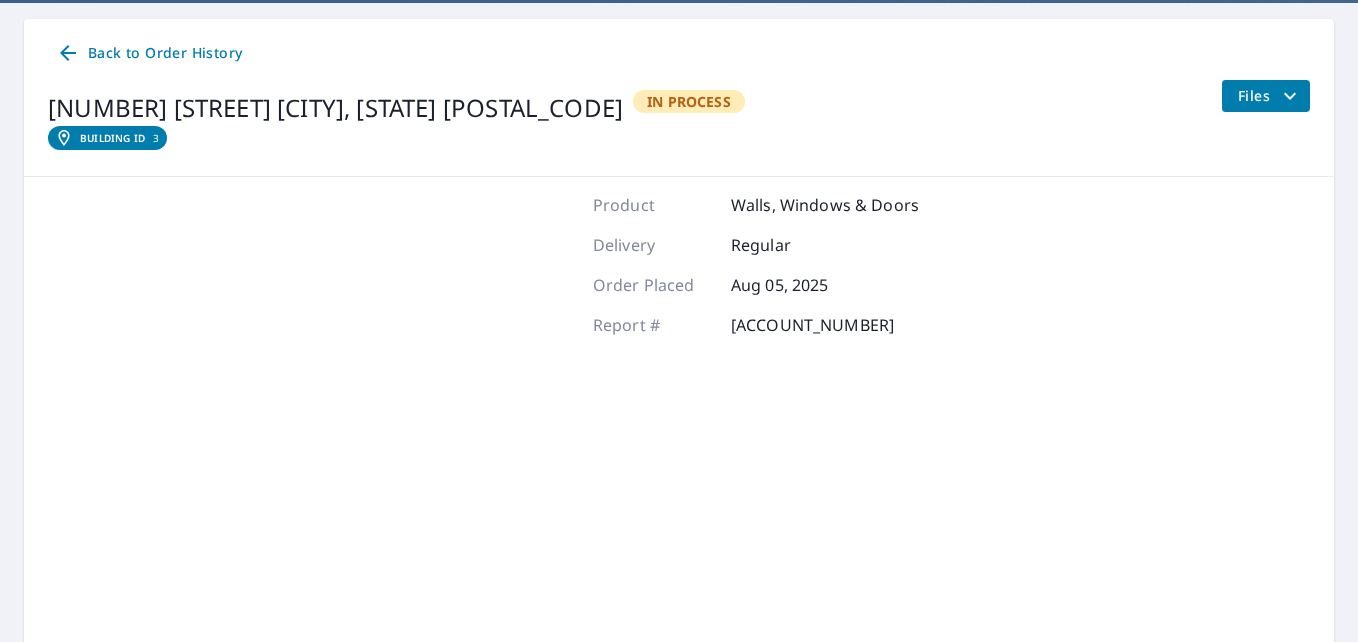 click on "Product Walls, Windows & Doors Delivery Regular Order Placed Aug 05, 2025 Report # 66782151" at bounding box center [679, 443] 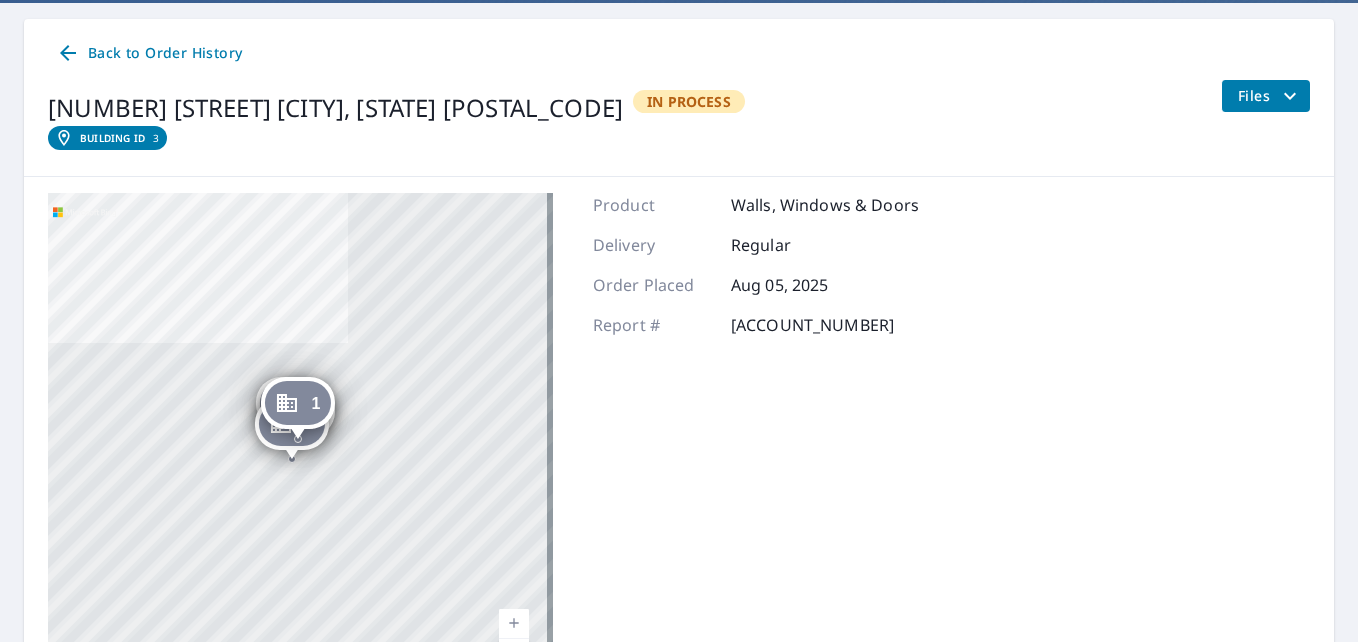 click 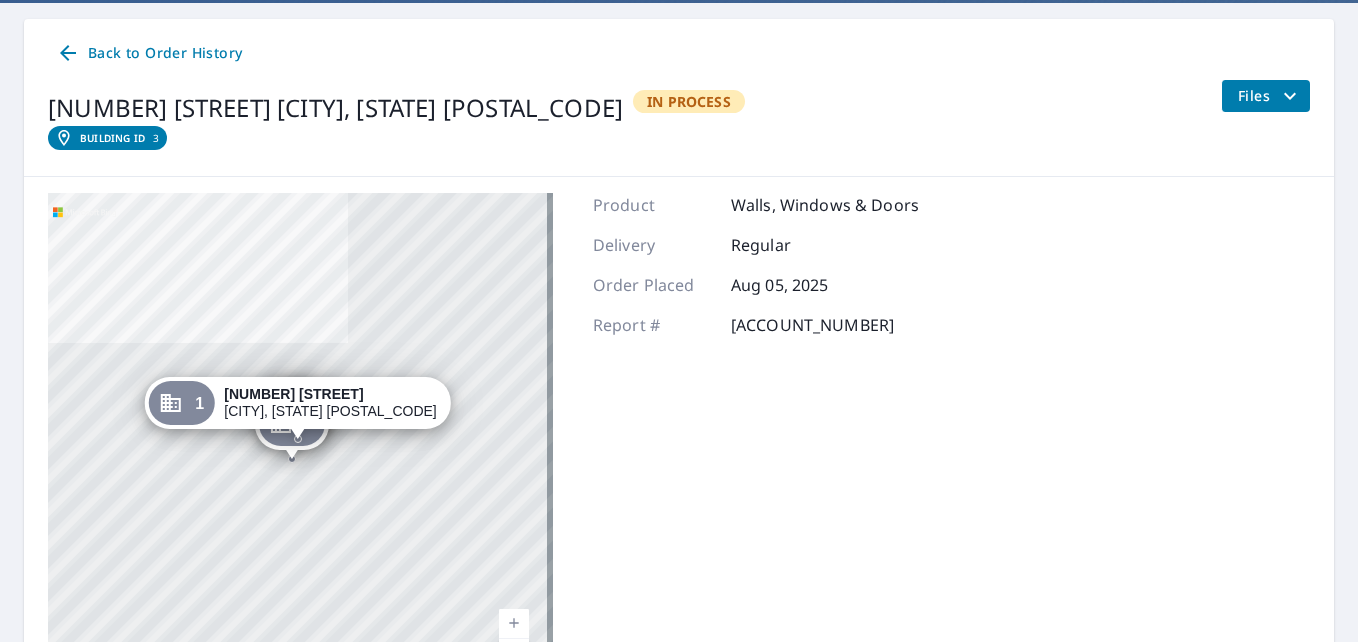 click on "2 [NUMBER] [STREET] [CITY], [STATE] [POSTAL_CODE] 3 [NUMBER] [STREET] [CITY], [STATE] [POSTAL_CODE] 4 [NUMBER] [STREET] [CITY], [STATE] [POSTAL_CODE] 1 [NUMBER] [STREET] [CITY], [STATE] [POSTAL_CODE]" at bounding box center (300, 443) 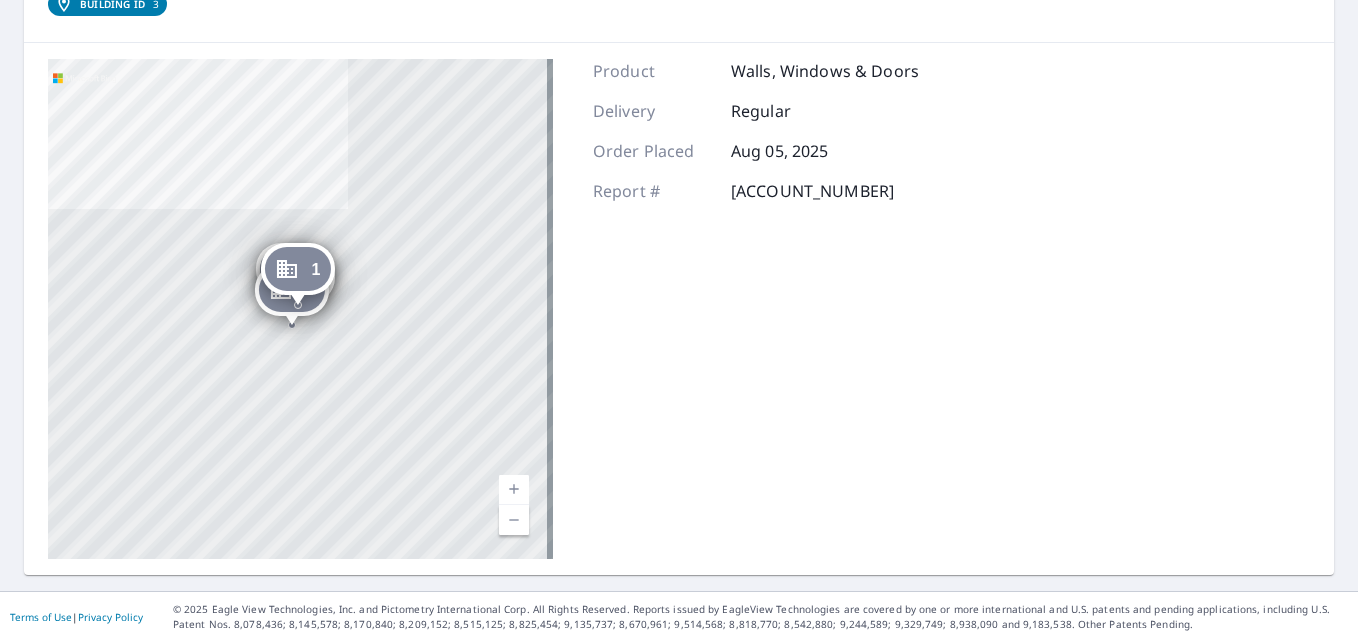 scroll, scrollTop: 0, scrollLeft: 0, axis: both 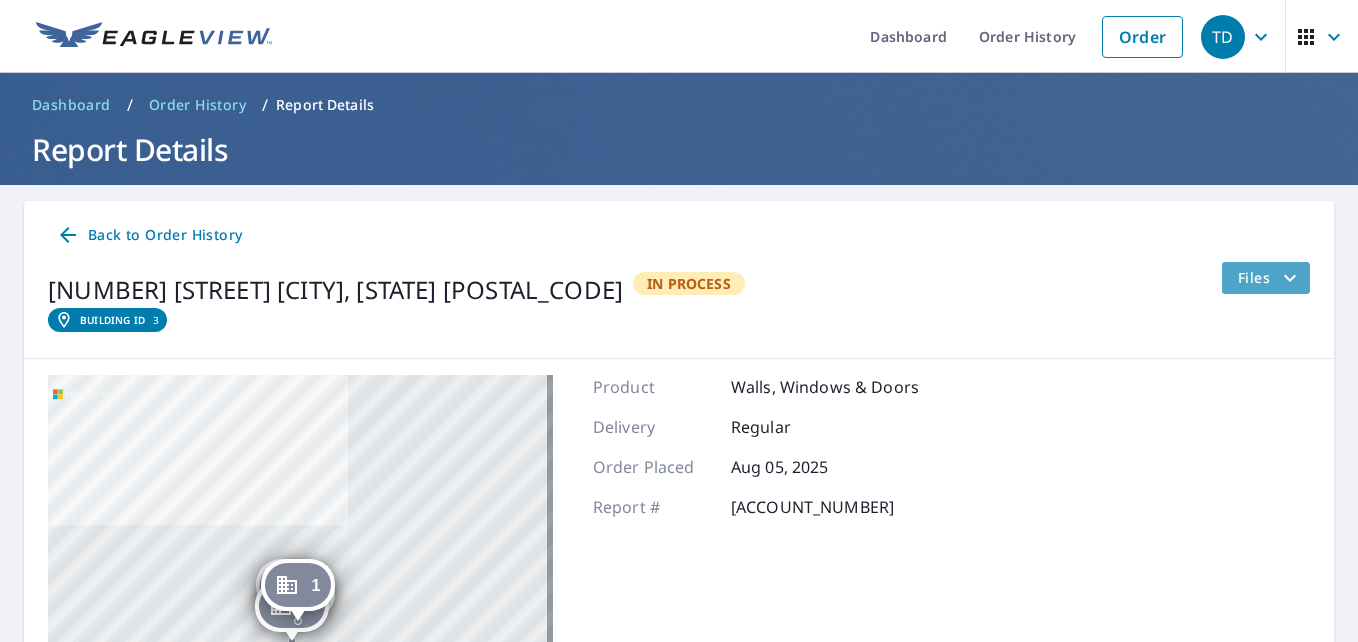 click 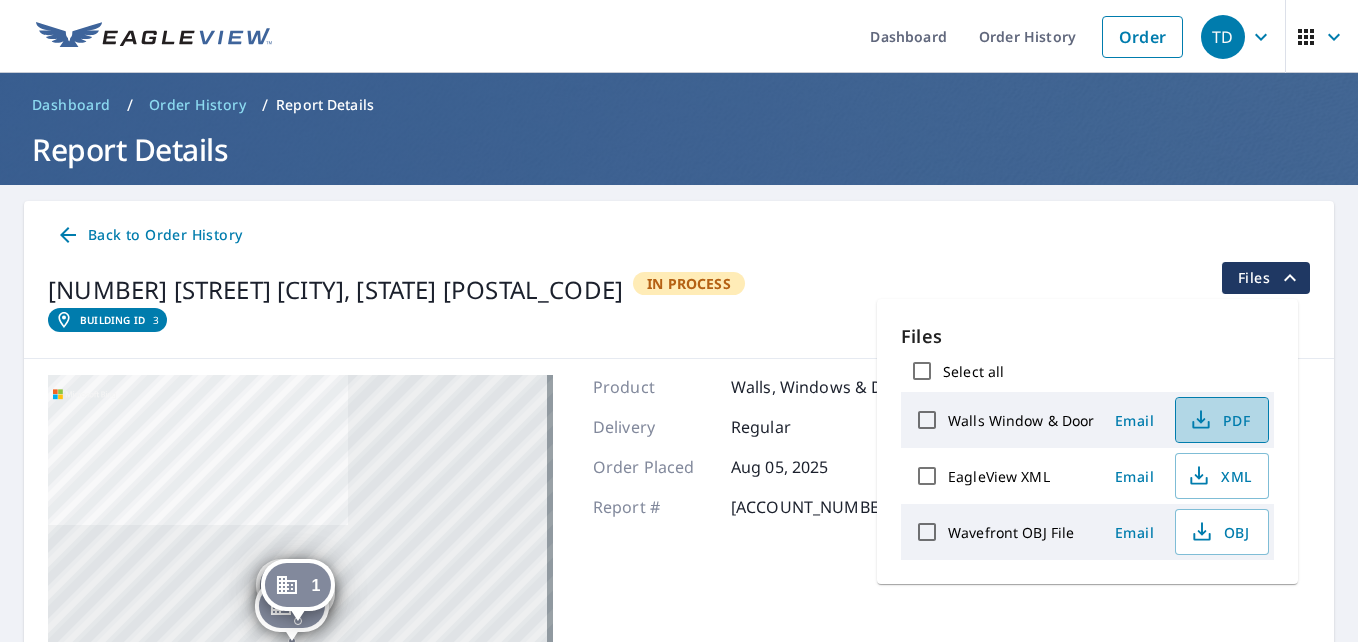 click on "PDF" at bounding box center [1220, 420] 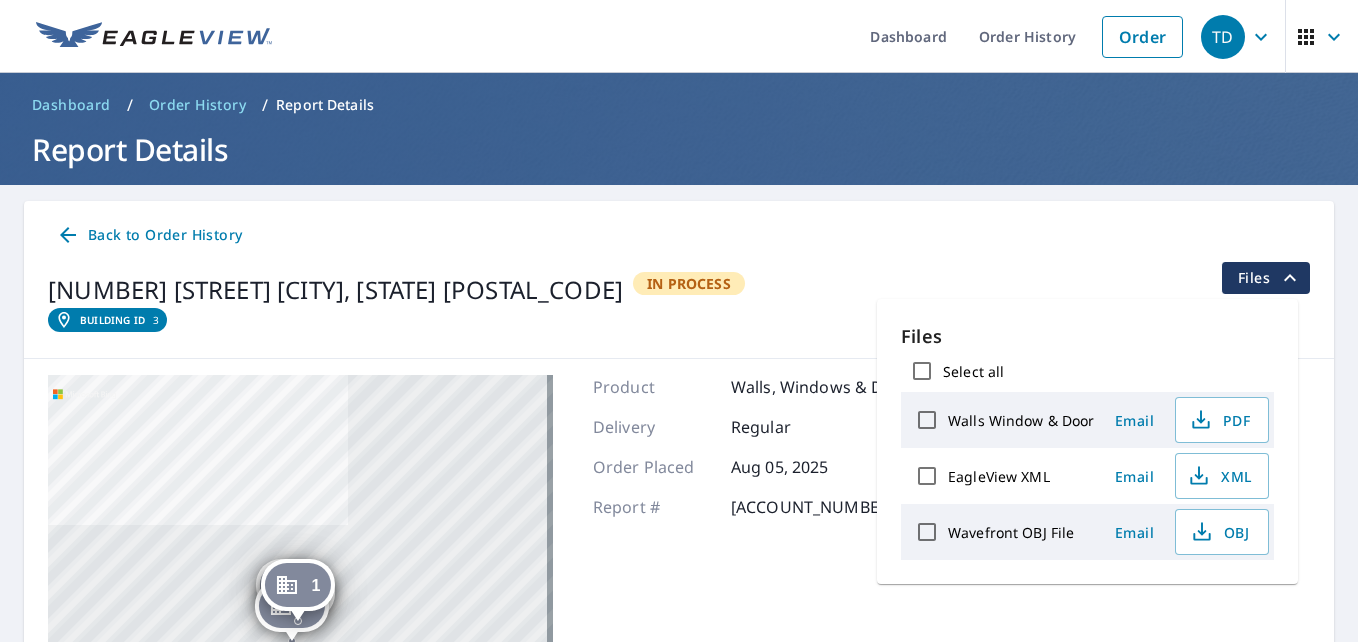 click on "Select all" at bounding box center (922, 371) 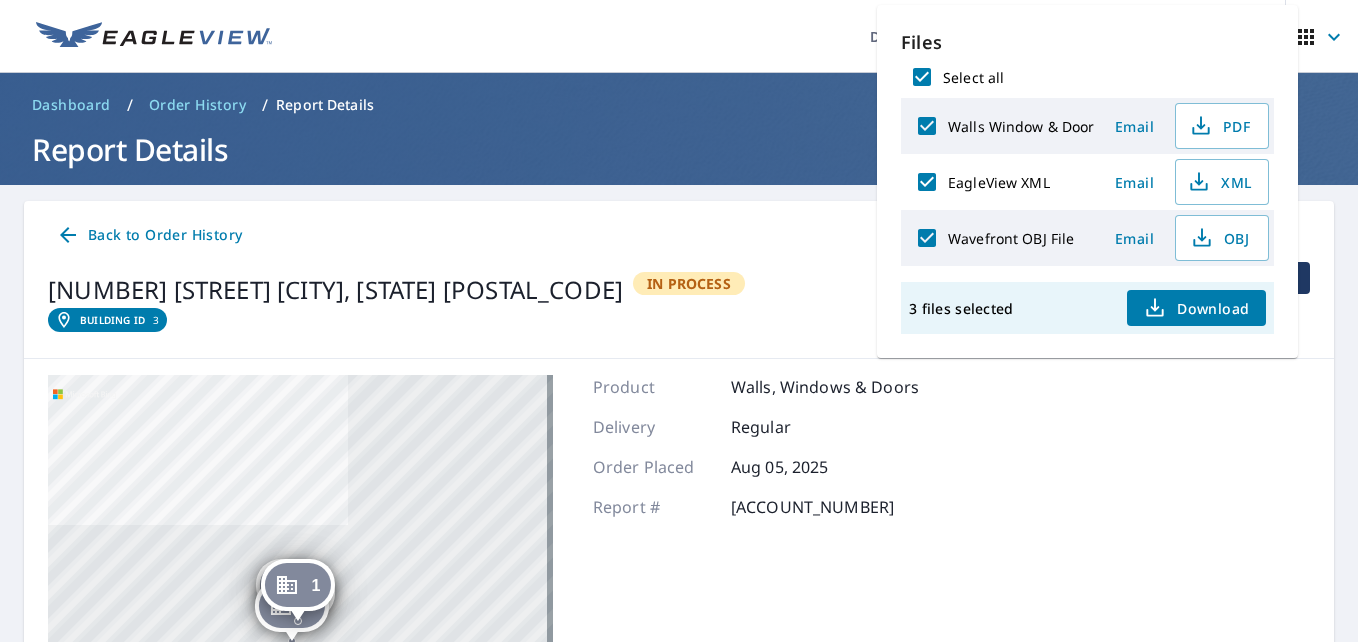 click on "Download" at bounding box center [1196, 308] 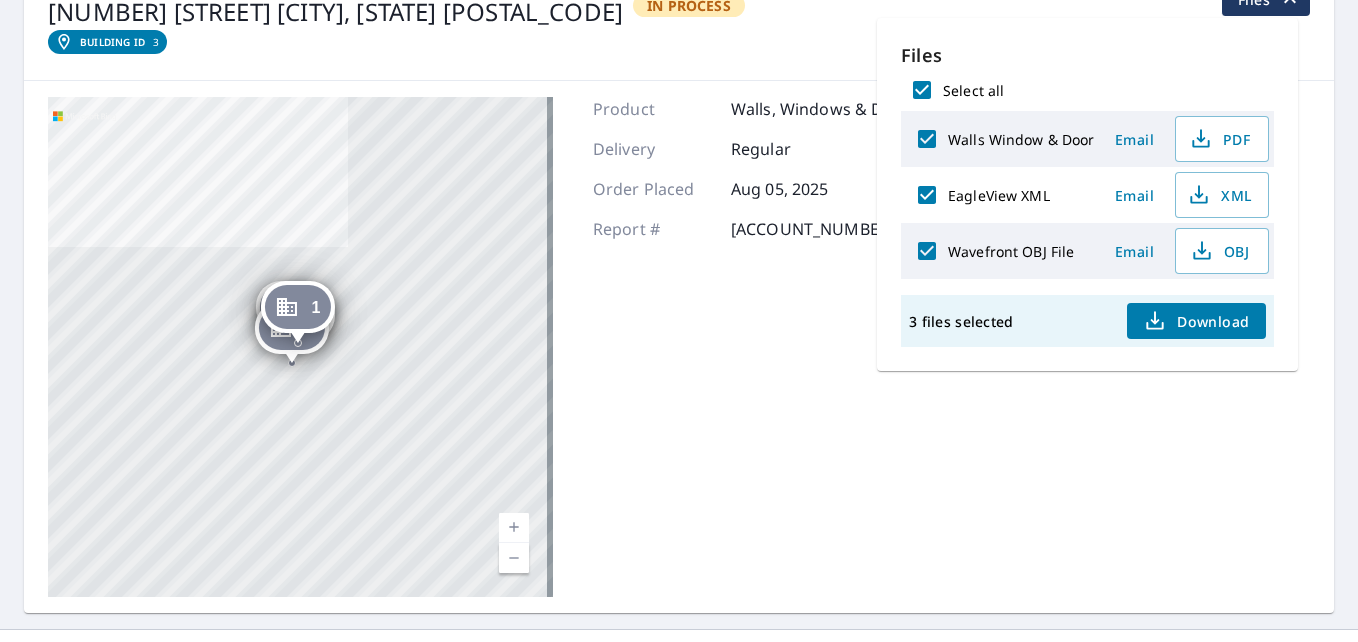 scroll, scrollTop: 281, scrollLeft: 0, axis: vertical 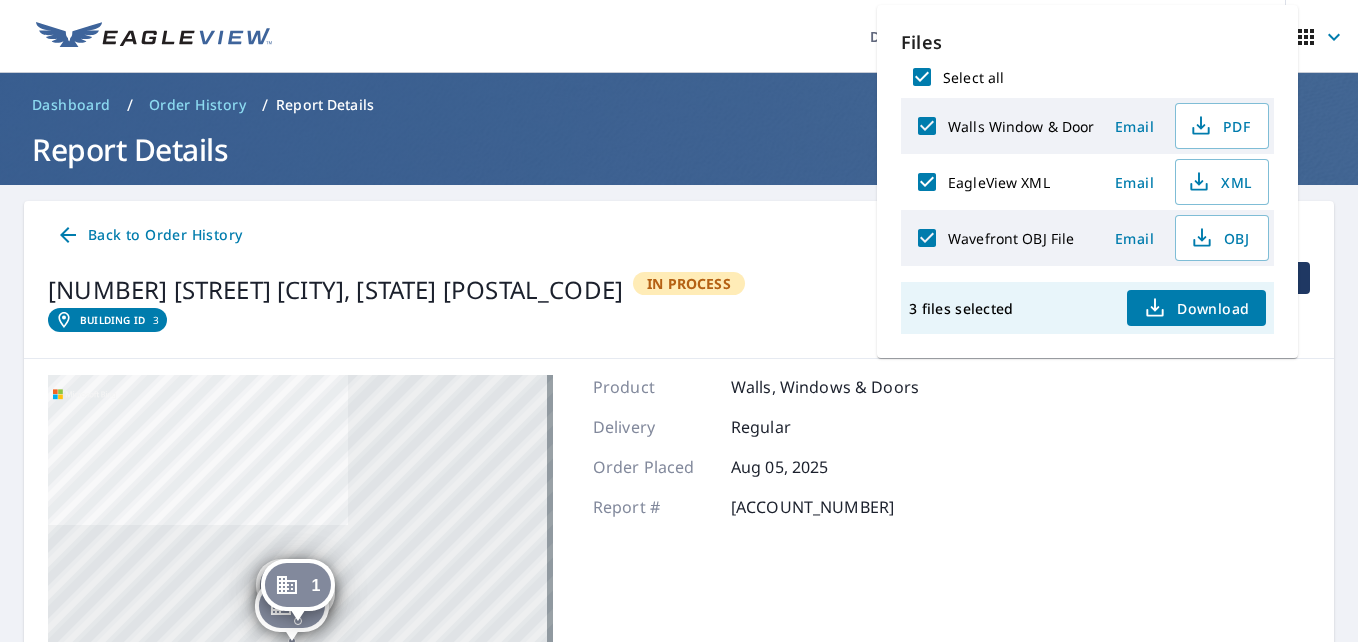 click on "Dashboard Order History Order" at bounding box center [738, 36] 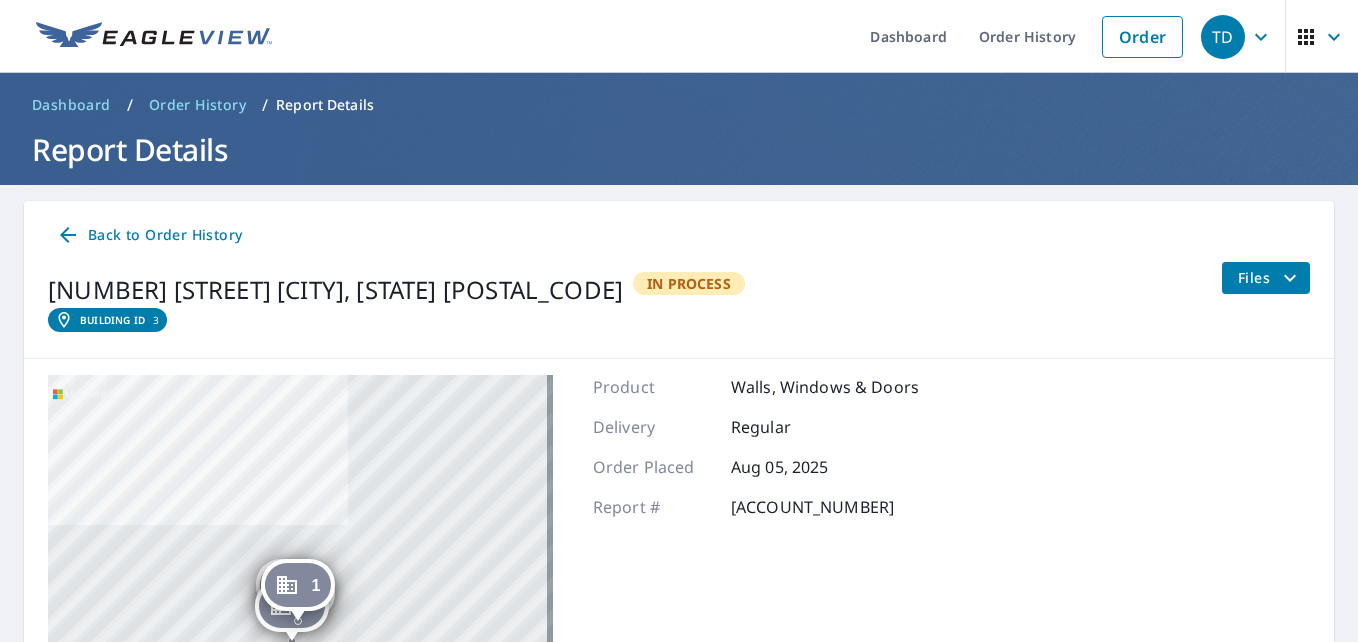 click on "Dashboard" at bounding box center [71, 105] 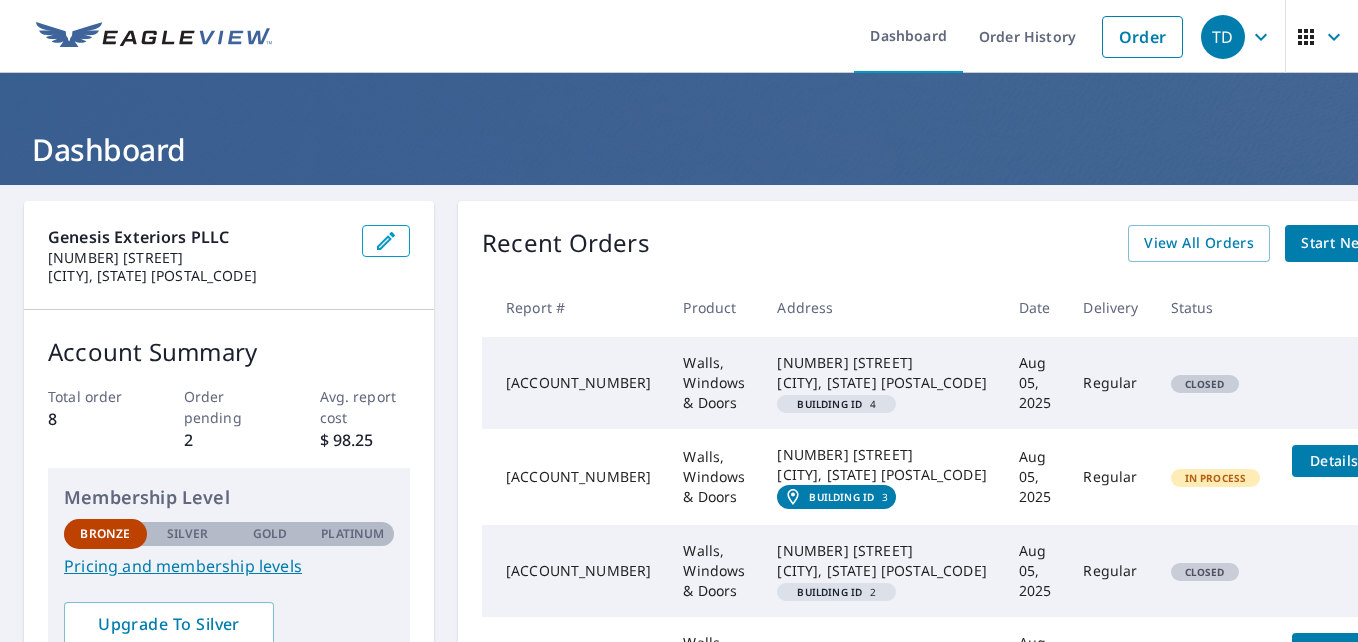 drag, startPoint x: 1341, startPoint y: 338, endPoint x: 1349, endPoint y: 361, distance: 24.351591 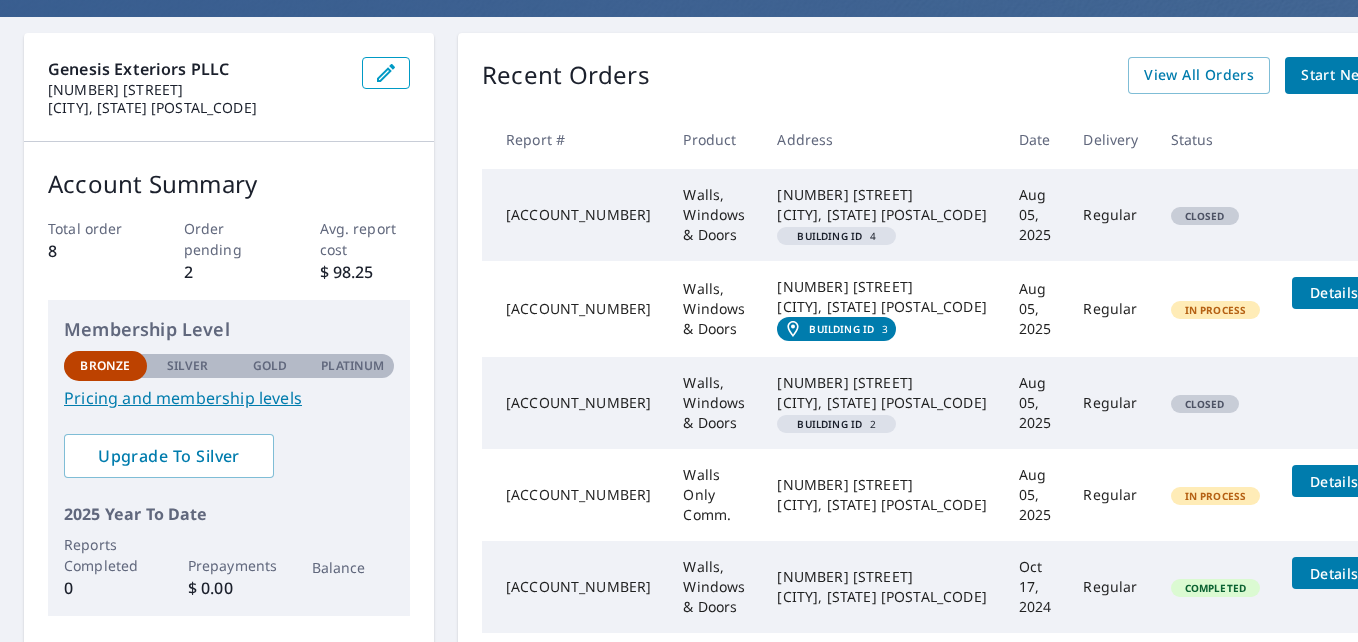 scroll, scrollTop: 166, scrollLeft: 0, axis: vertical 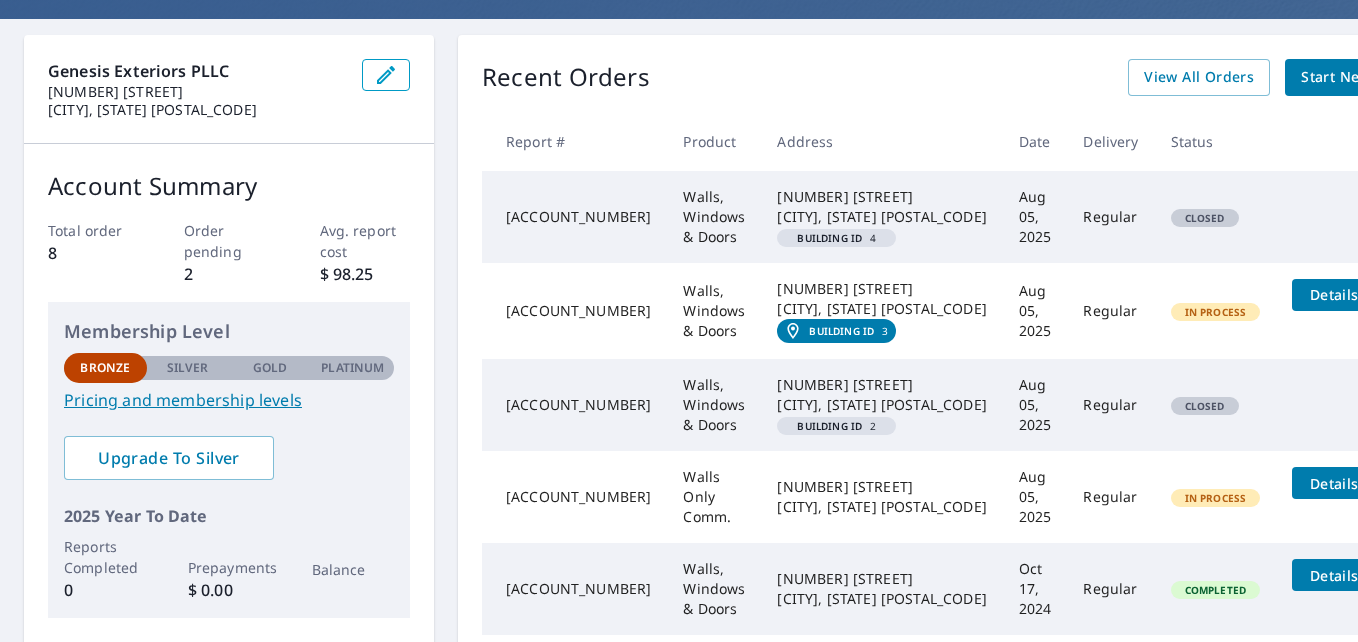 click on "Regular" at bounding box center (1110, 217) 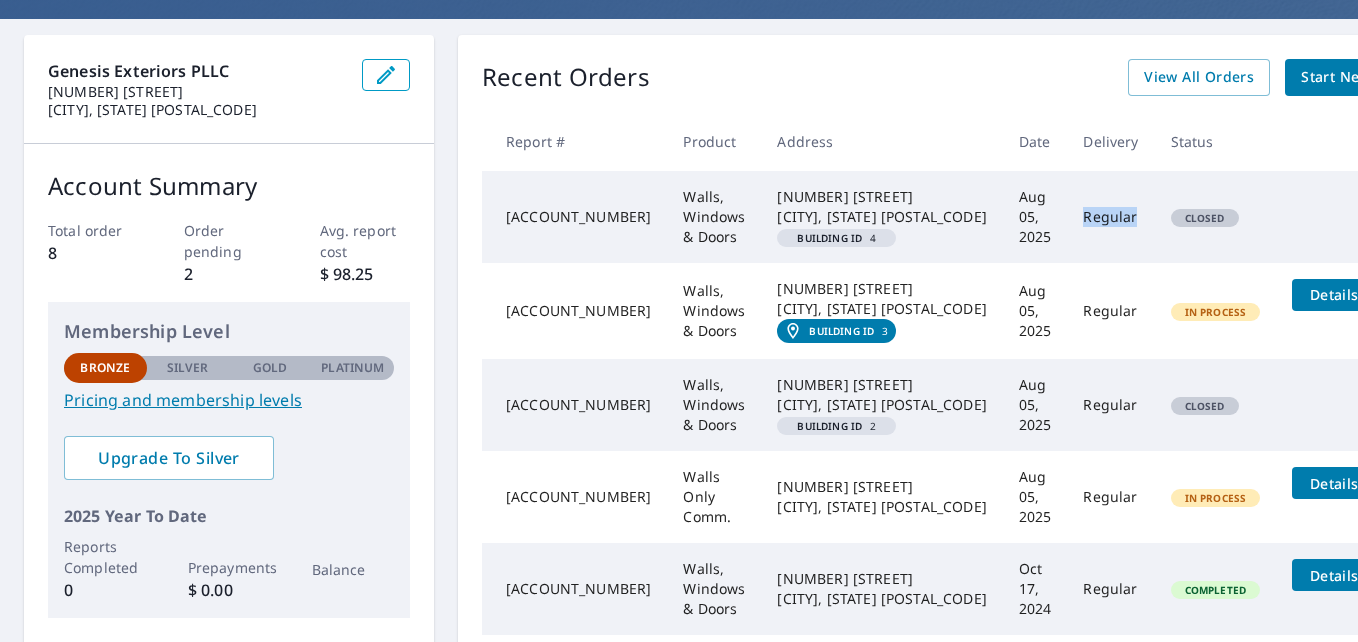 click on "Regular" at bounding box center (1110, 217) 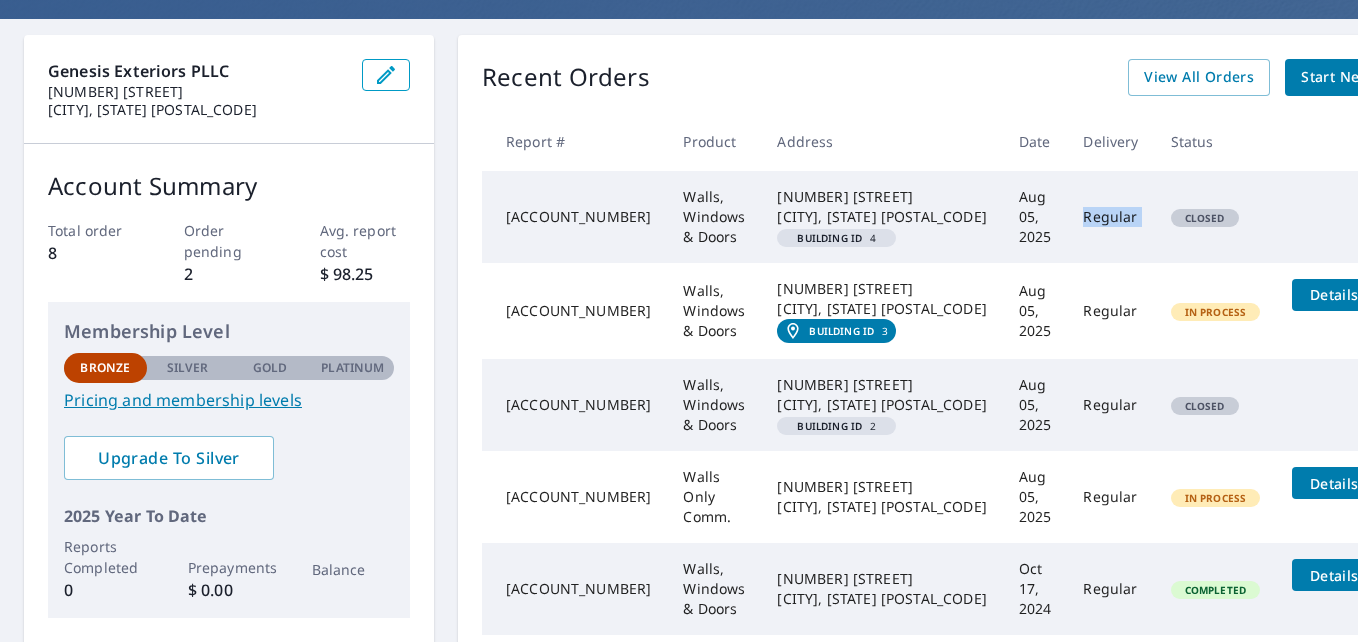 click on "Regular" at bounding box center (1110, 217) 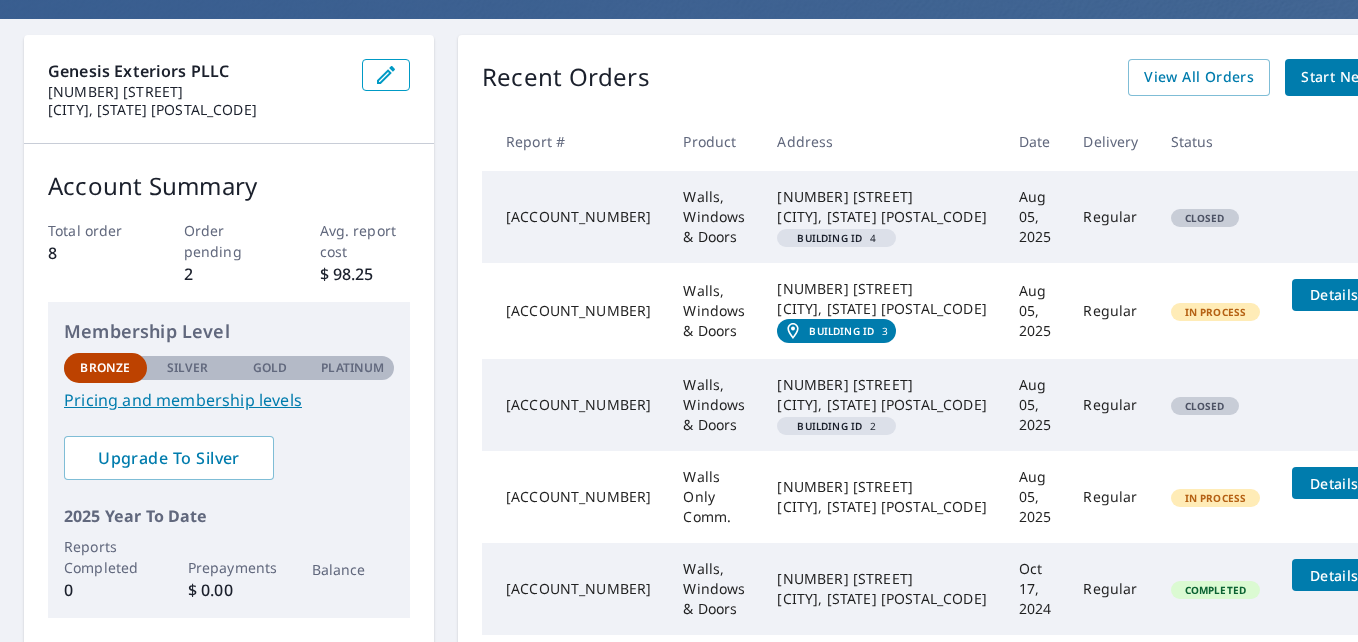 drag, startPoint x: 961, startPoint y: 230, endPoint x: 1149, endPoint y: 218, distance: 188.38258 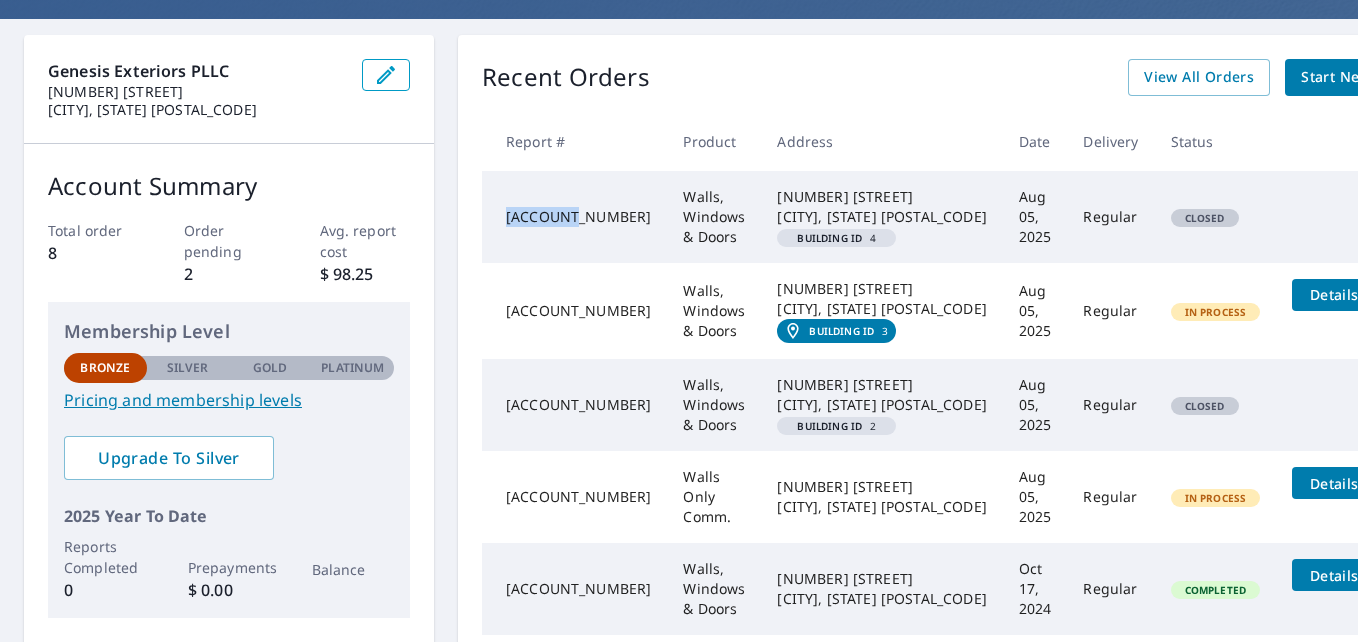 click on "[ACCOUNT_NUMBER] Walls, Windows & Doors [NUMBER] [STREET]
[CITY], [STATE] [POSTAL_CODE] Building ID 4 Aug 05, 2025 Regular Closed" at bounding box center (957, 217) 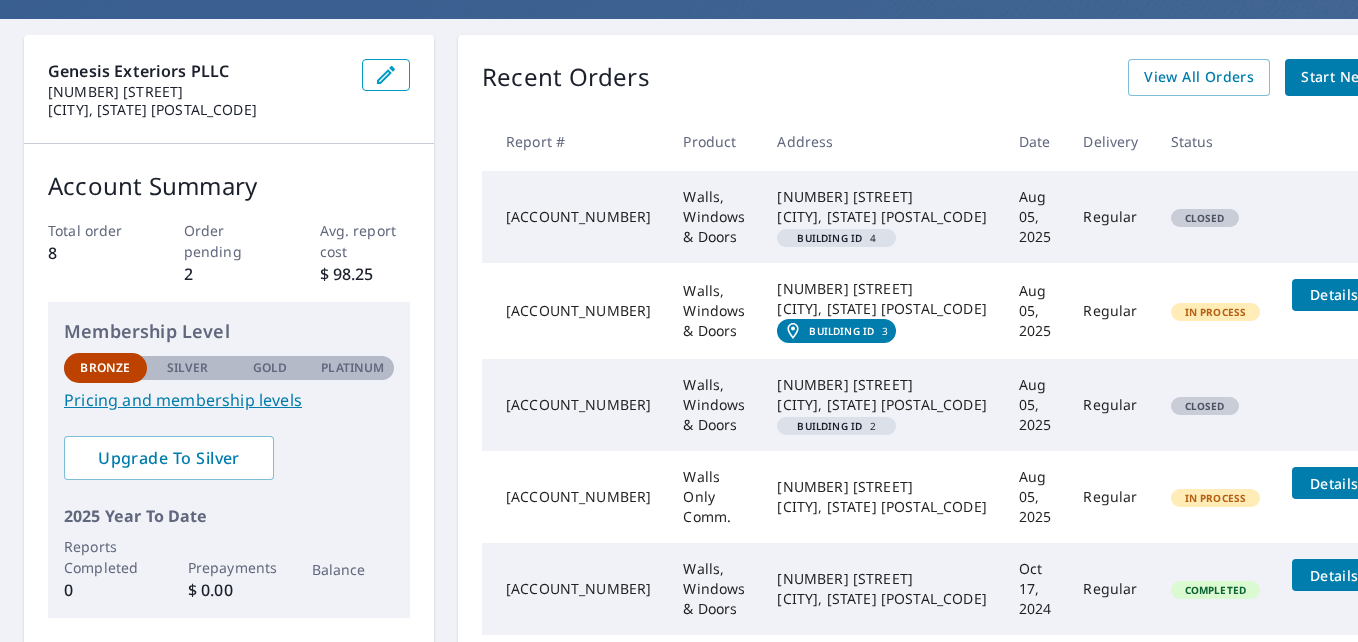 click on "[ACCOUNT_NUMBER] Walls, Windows & Doors [NUMBER] [STREET]
[CITY], [STATE] [POSTAL_CODE] Building ID 4 Aug 05, 2025 Regular Closed" at bounding box center [957, 217] 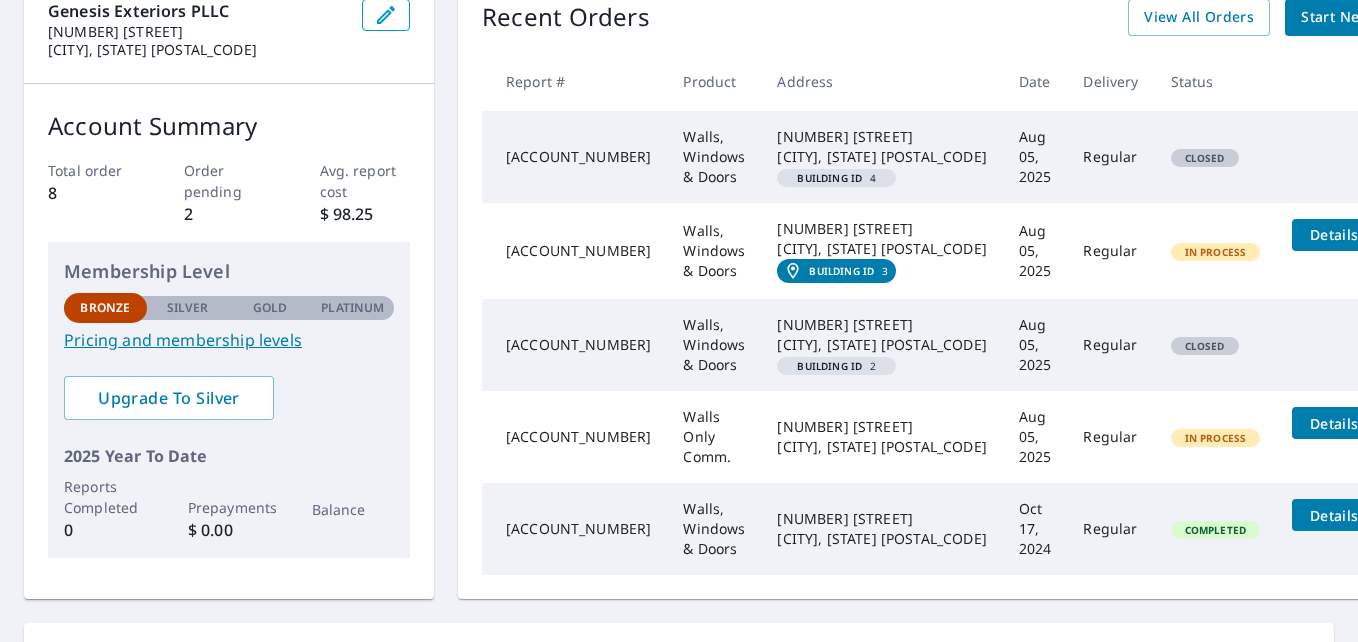 scroll, scrollTop: 232, scrollLeft: 0, axis: vertical 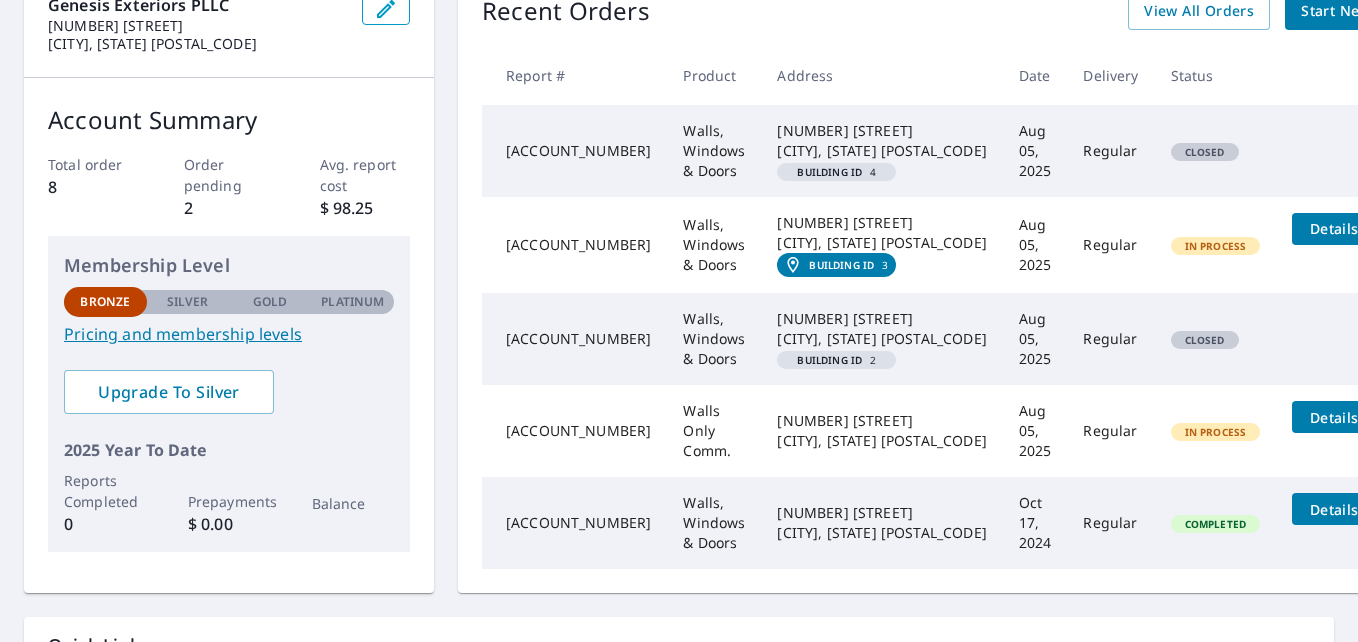 click 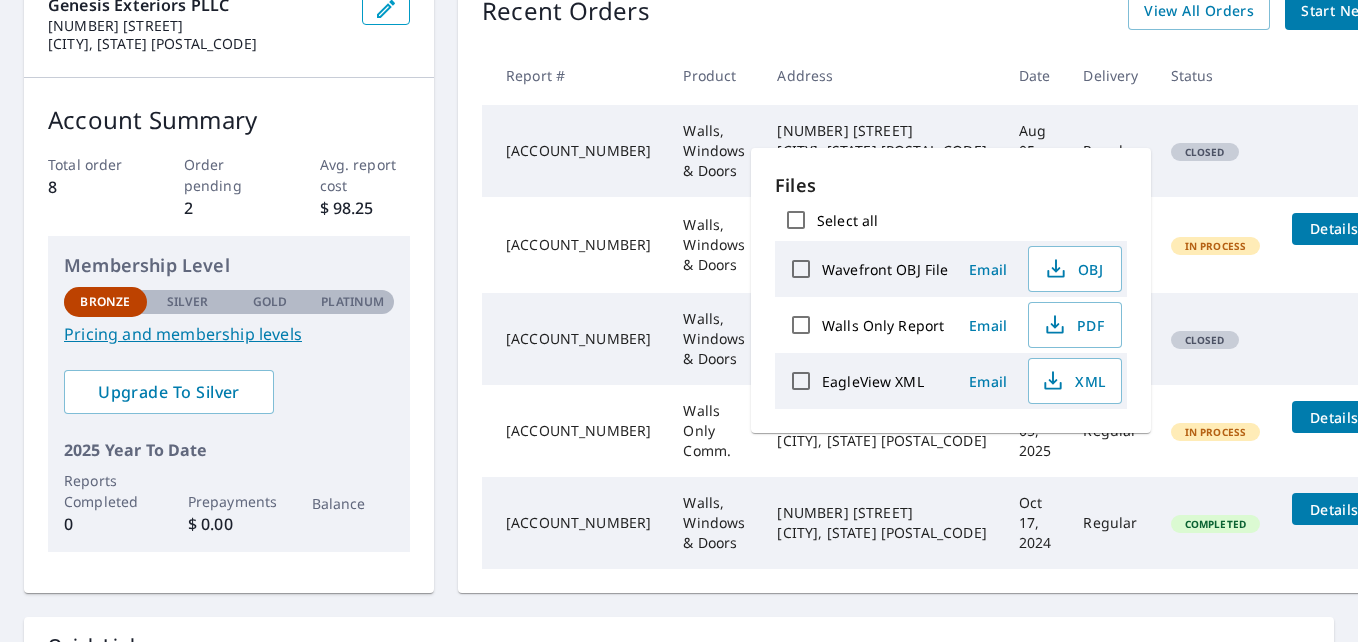 click on "[ACCOUNT_NUMBER] Walls, Windows & Doors [NUMBER] [STREET]
[CITY], [STATE] [POSTAL_CODE] Building ID 2 Aug 05, 2025 Regular Closed" at bounding box center [957, 339] 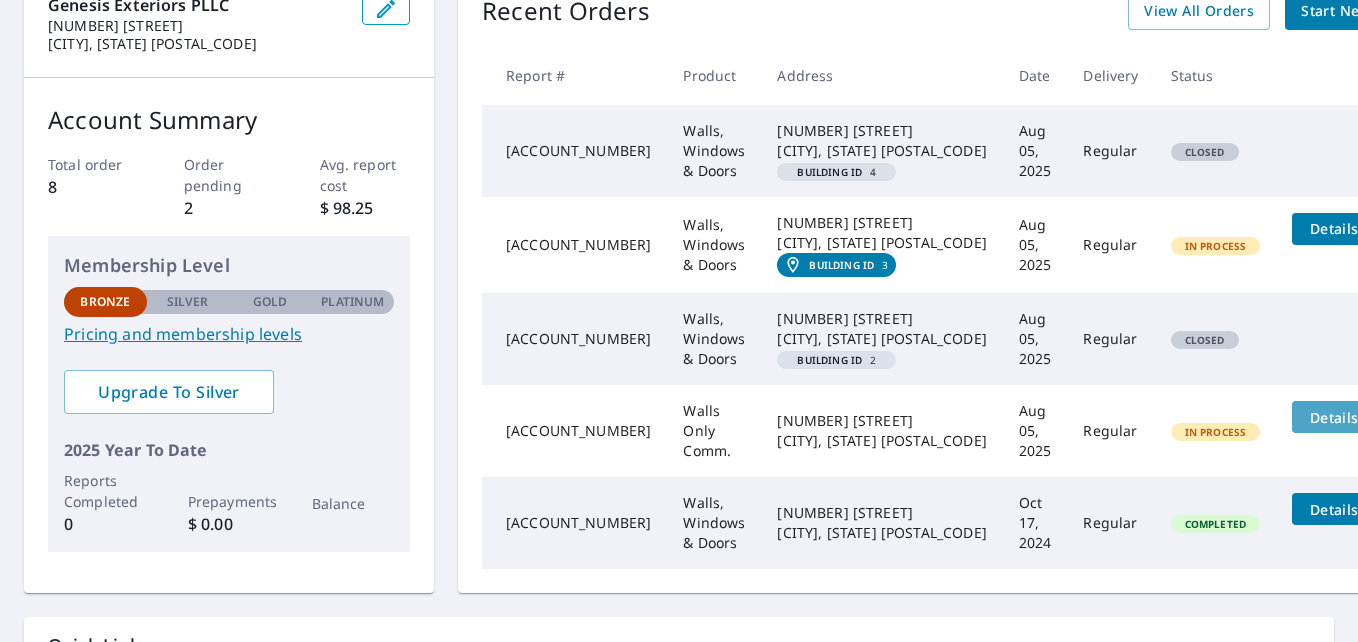 click on "Details" at bounding box center (1334, 417) 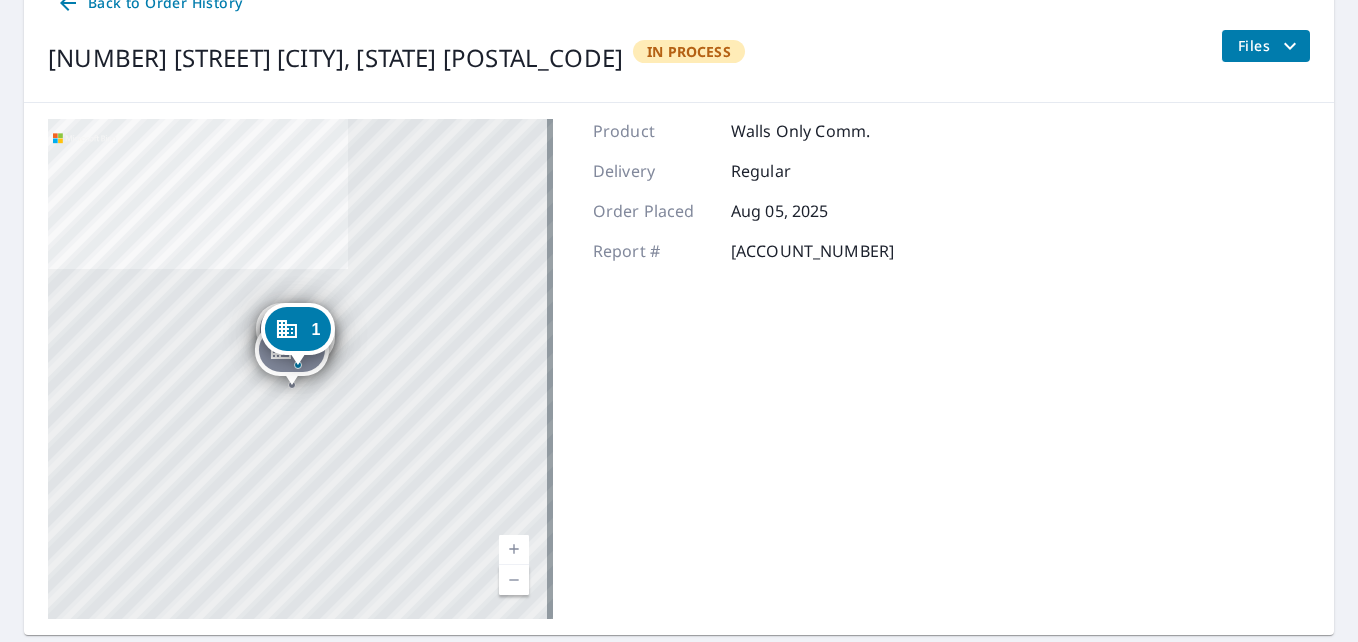 click 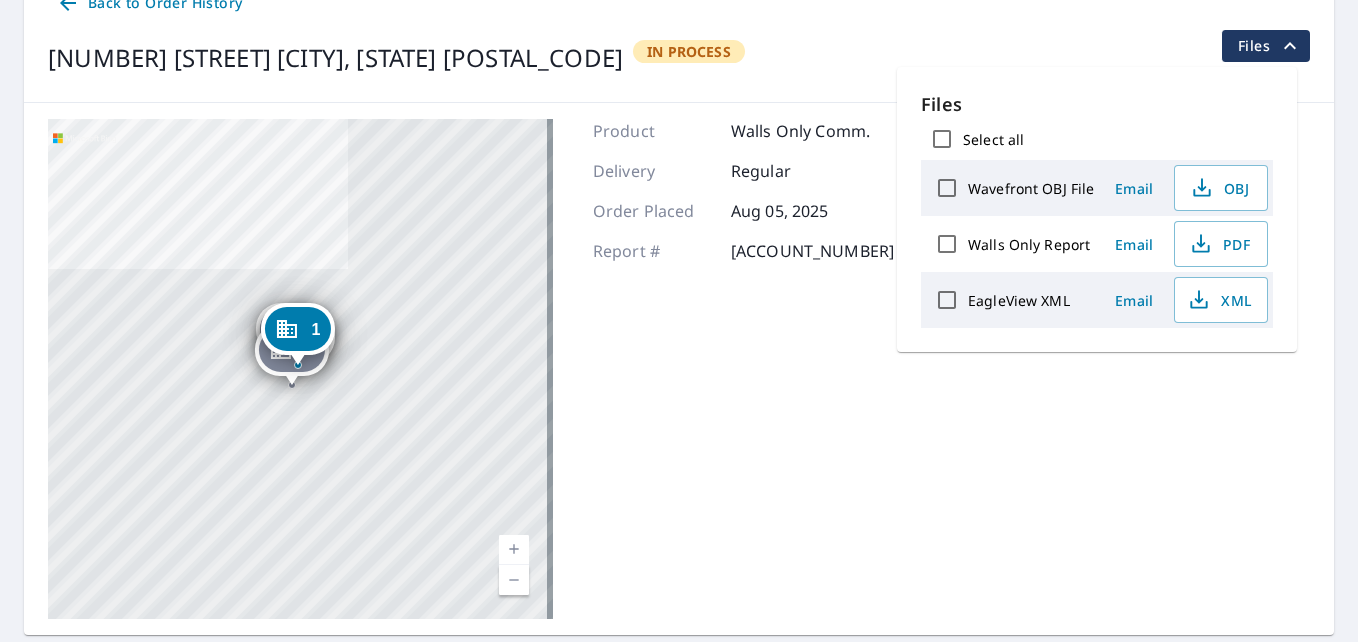 click on "Select all" at bounding box center [993, 139] 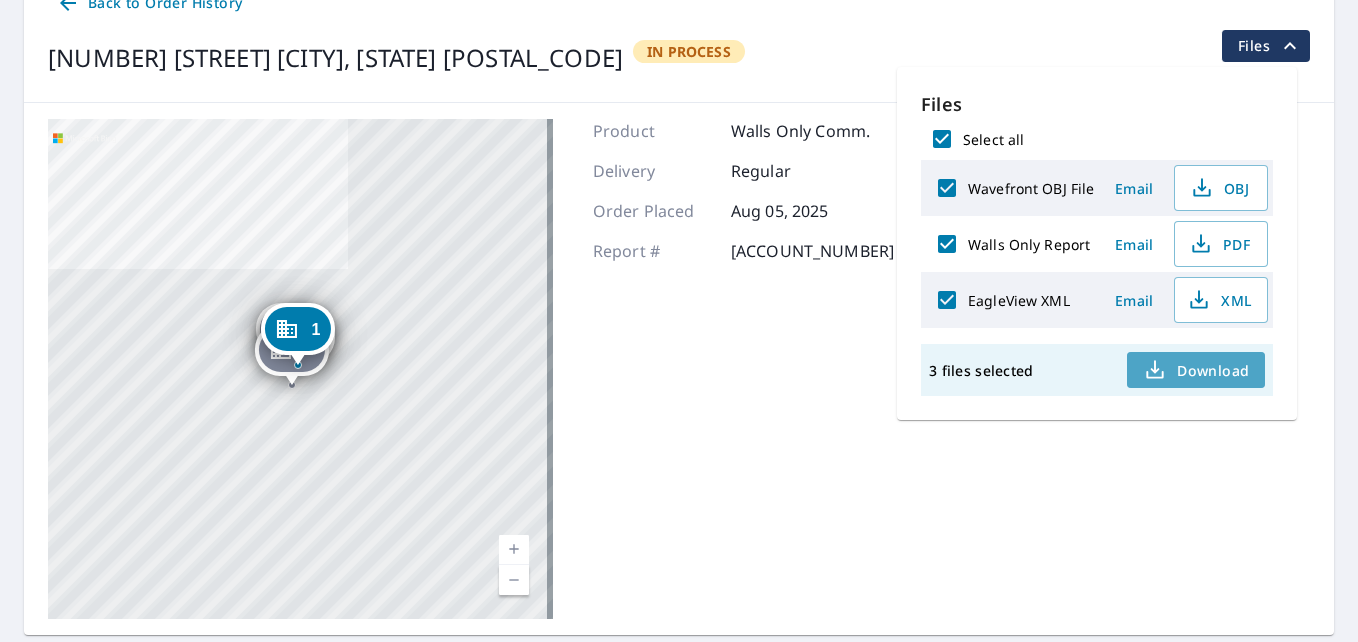 click on "Download" at bounding box center (1196, 370) 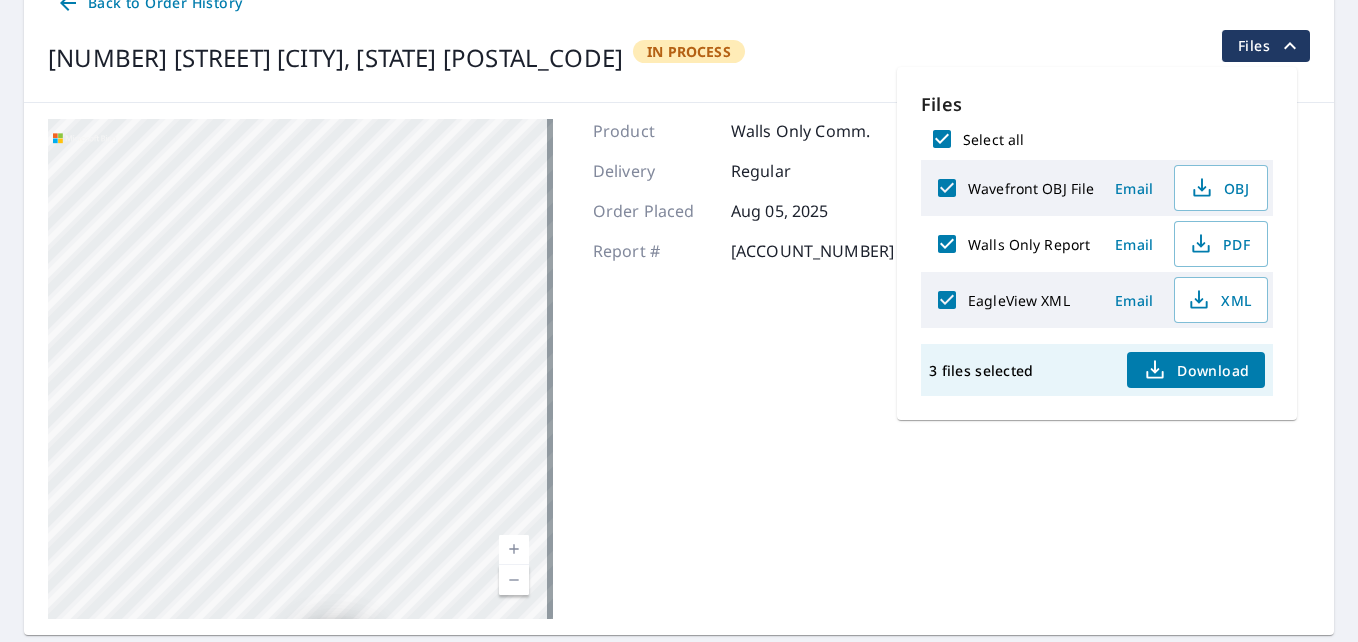 click 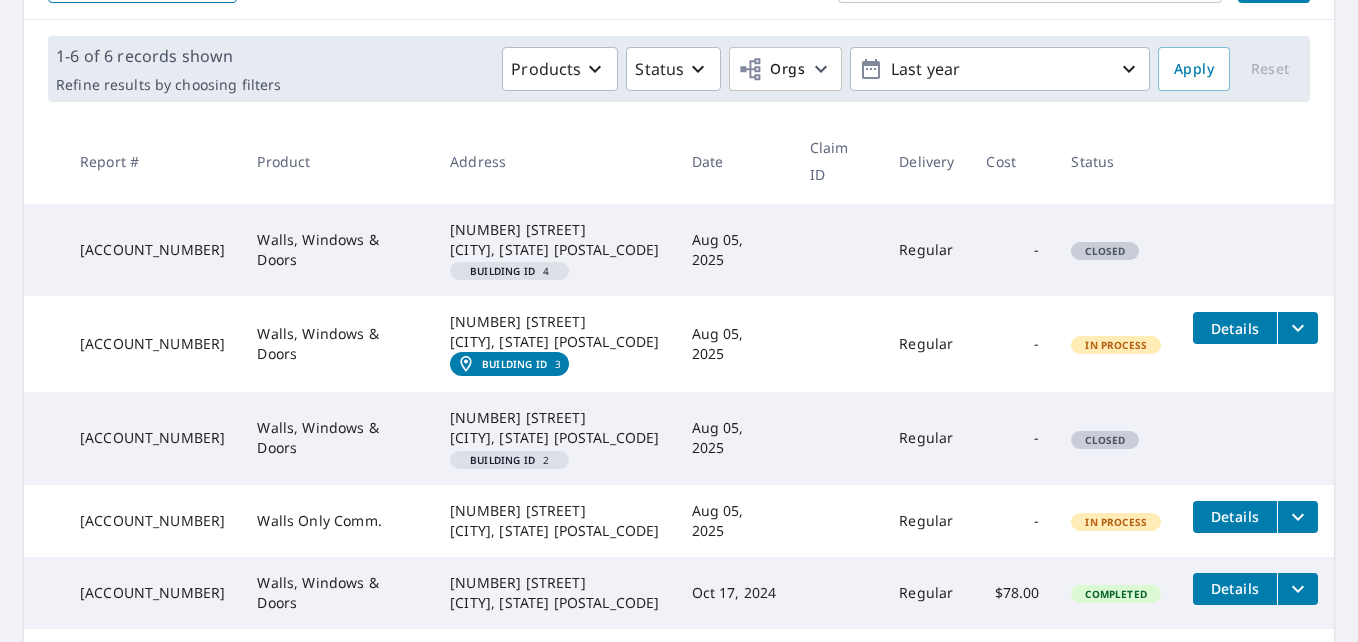 scroll, scrollTop: 271, scrollLeft: 0, axis: vertical 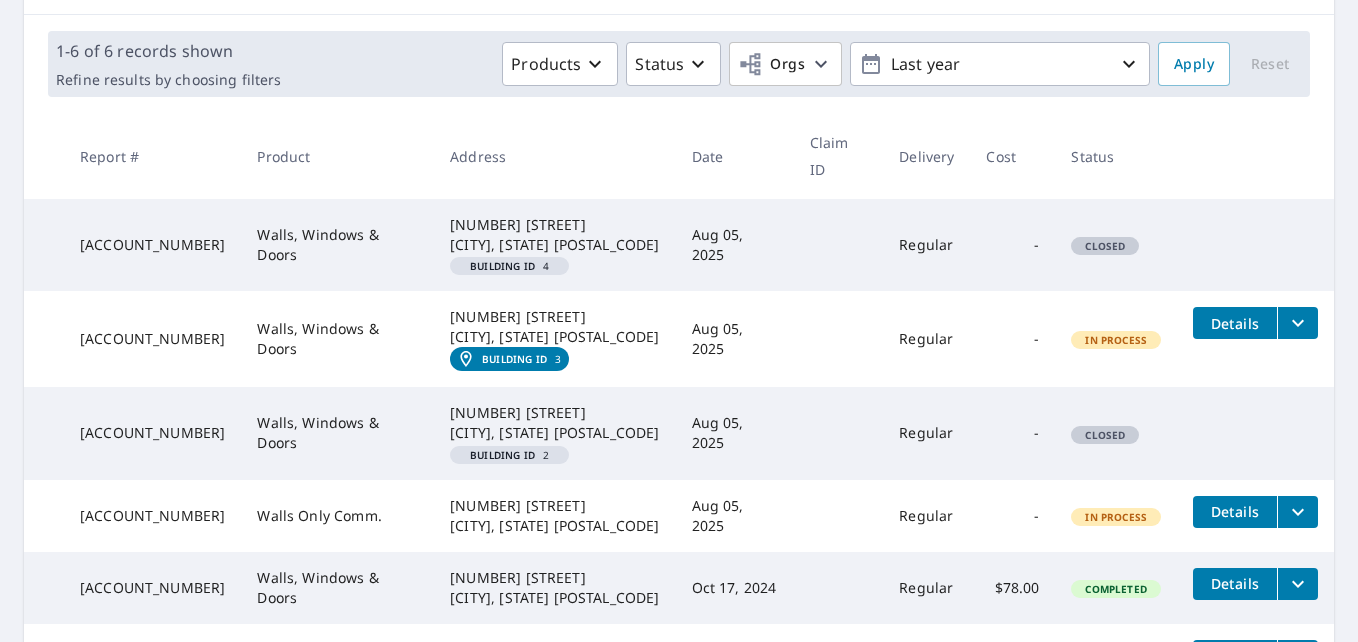 click on "Details" at bounding box center [1235, 511] 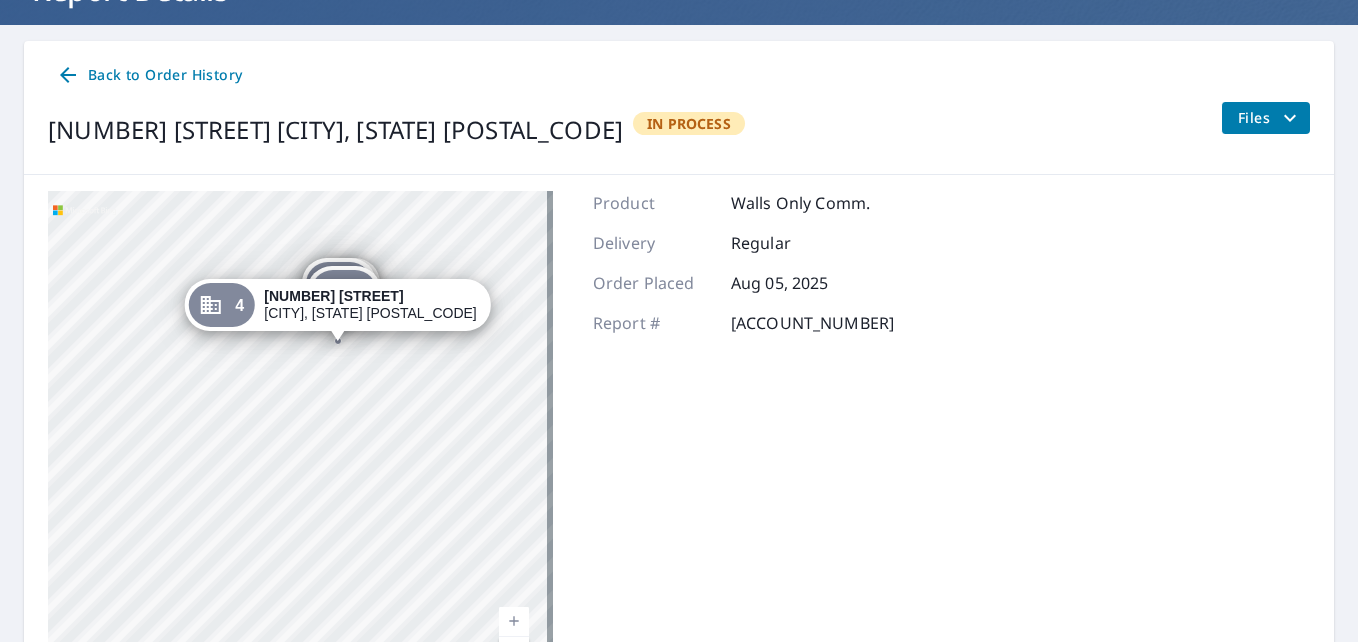 scroll, scrollTop: 156, scrollLeft: 0, axis: vertical 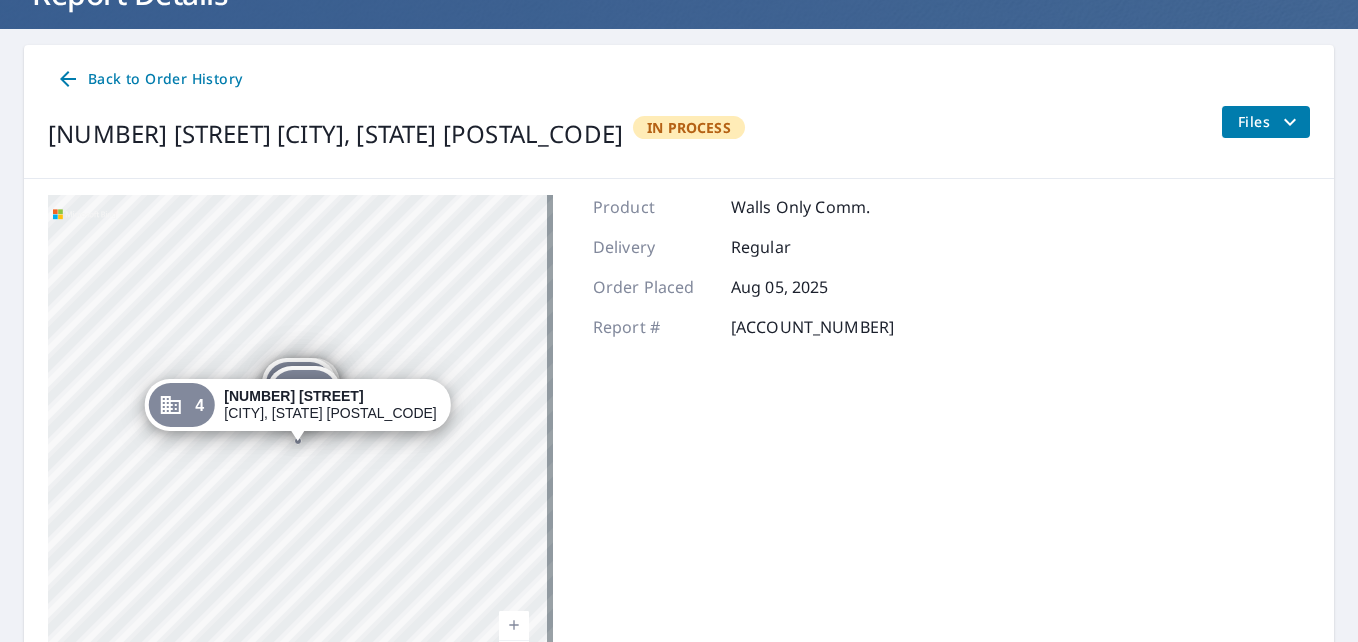 click 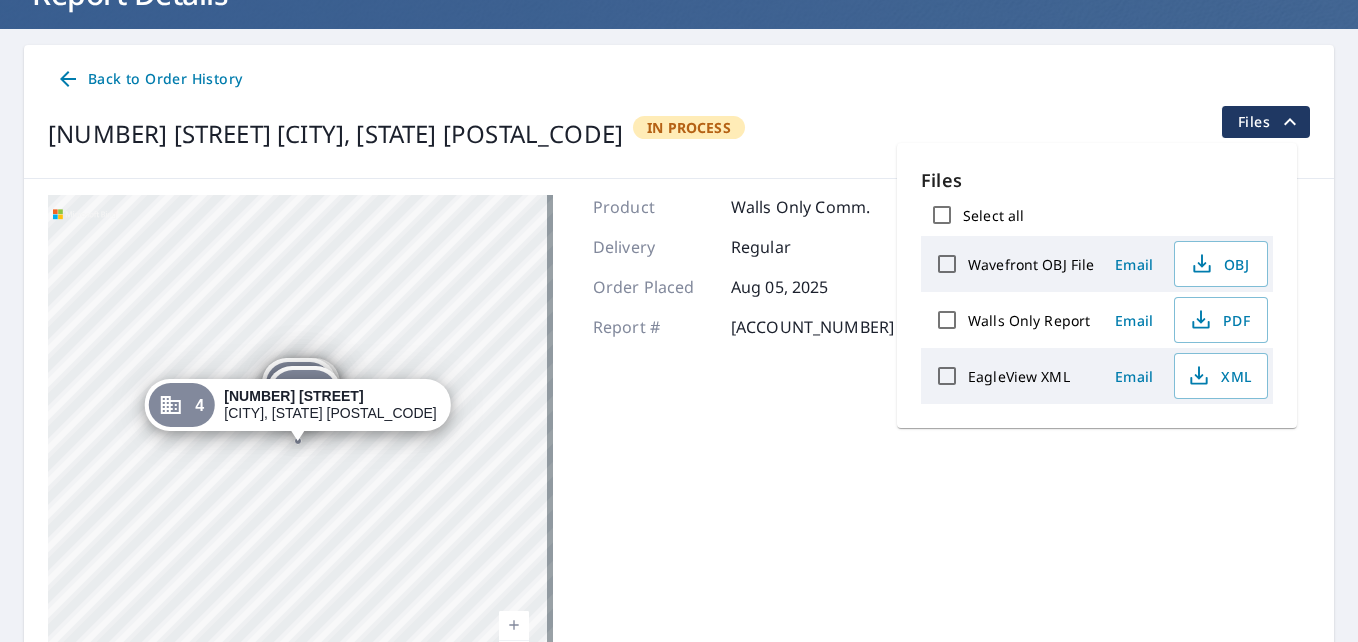 click on "EagleView XML" at bounding box center (1019, 376) 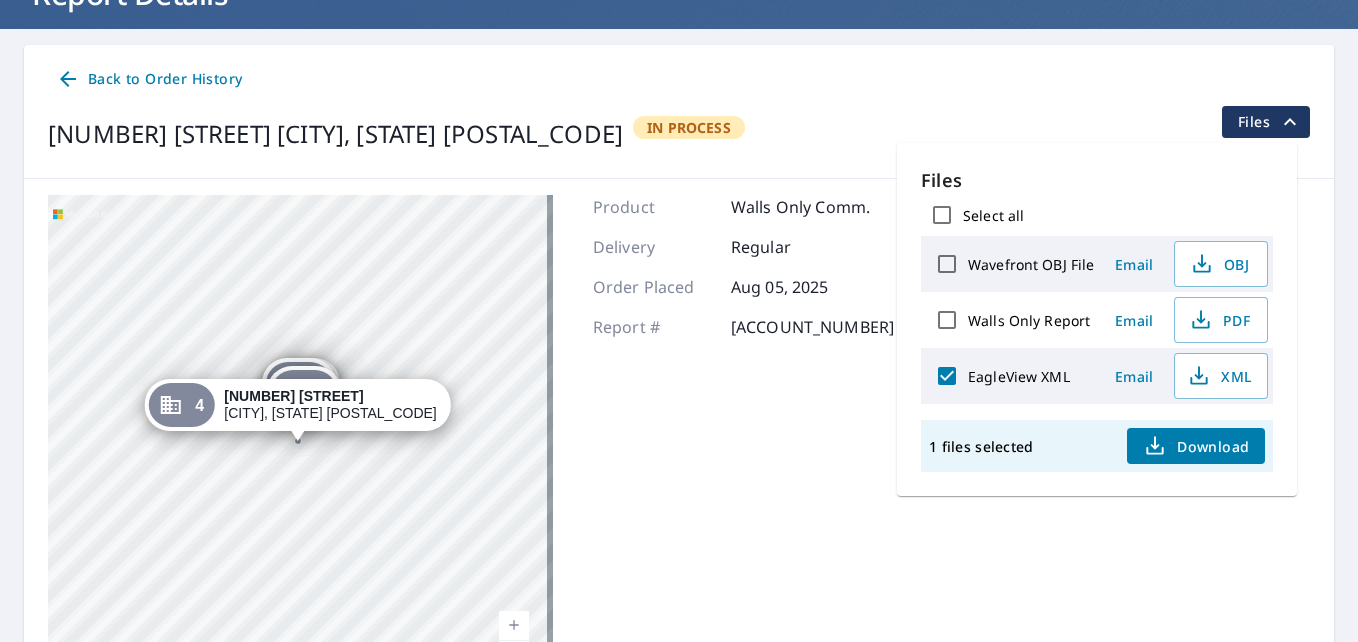 click on "EagleView XML" at bounding box center (1019, 376) 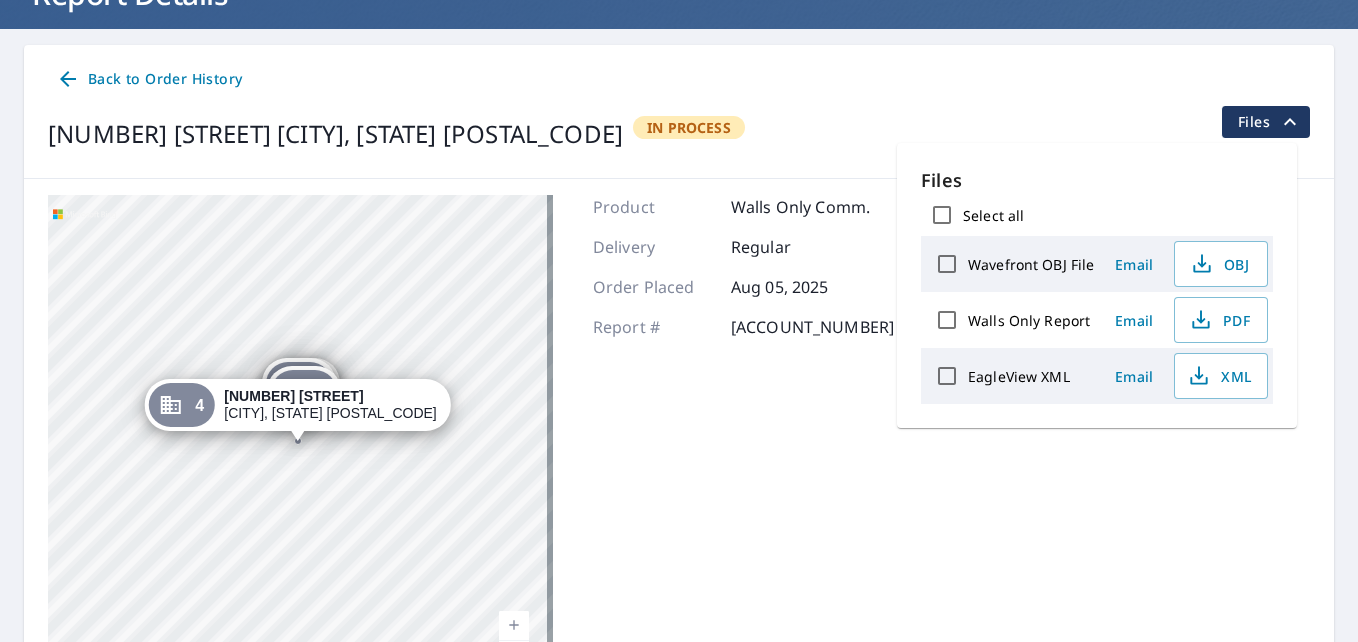 click on "Select all" at bounding box center [942, 215] 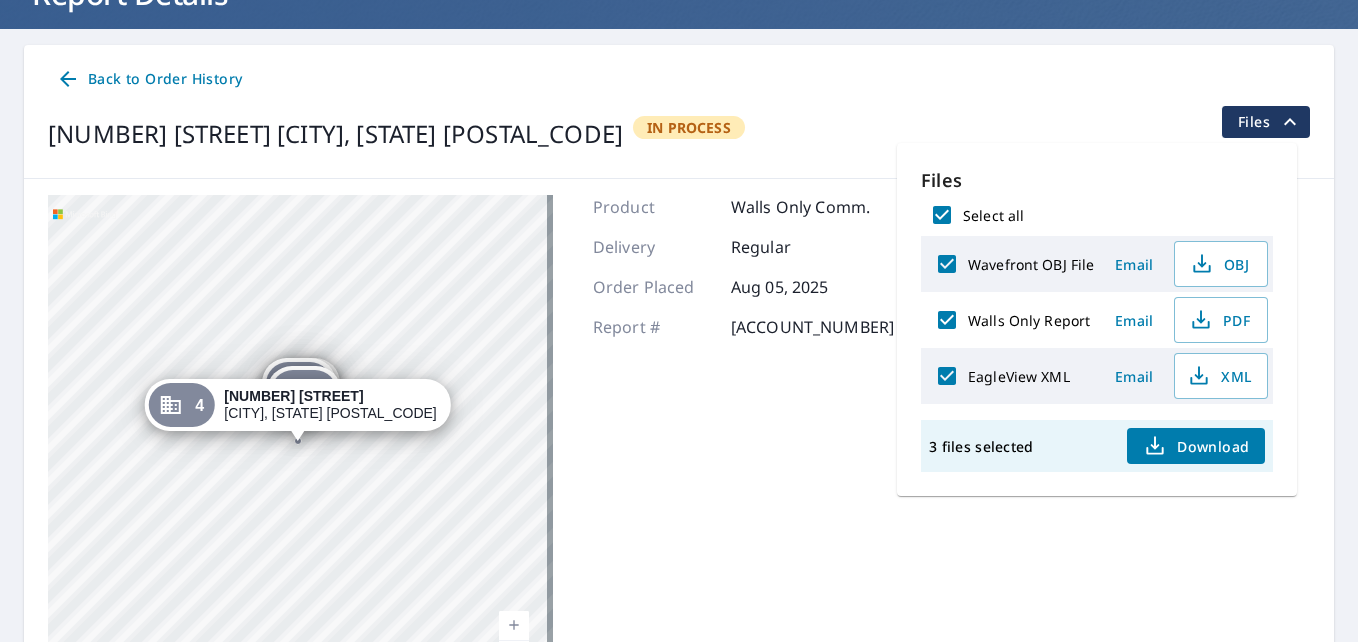 click on "Download" at bounding box center (1196, 446) 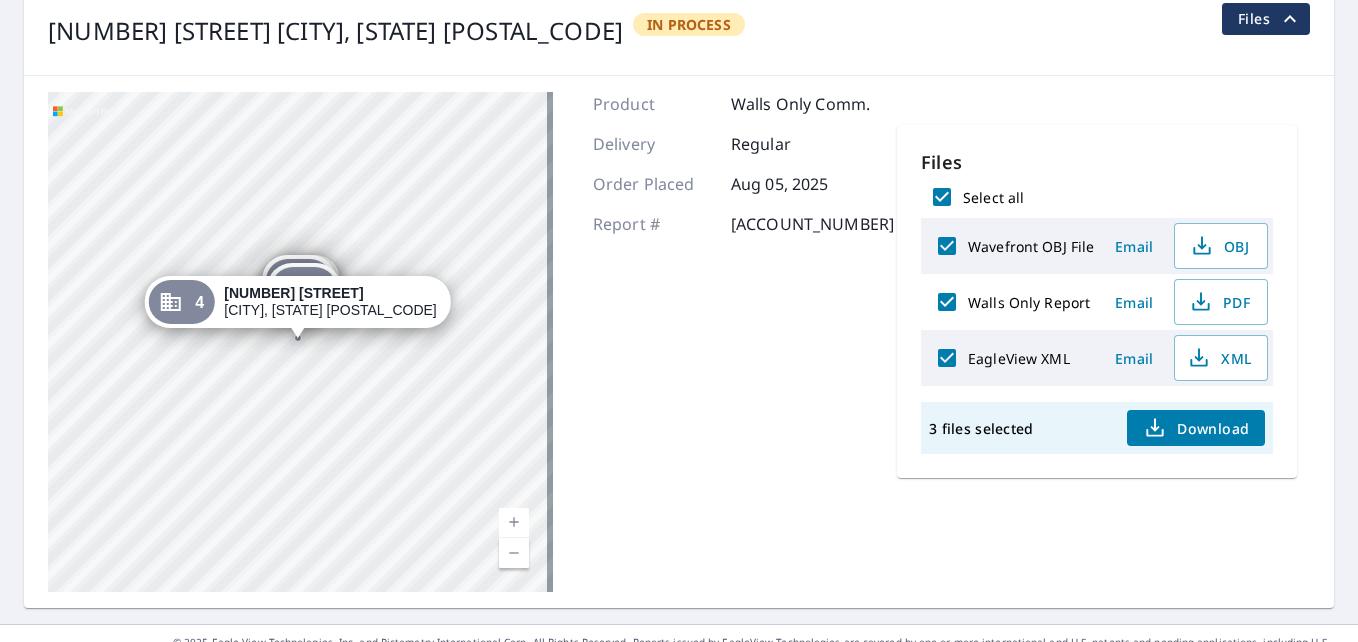 scroll, scrollTop: 292, scrollLeft: 0, axis: vertical 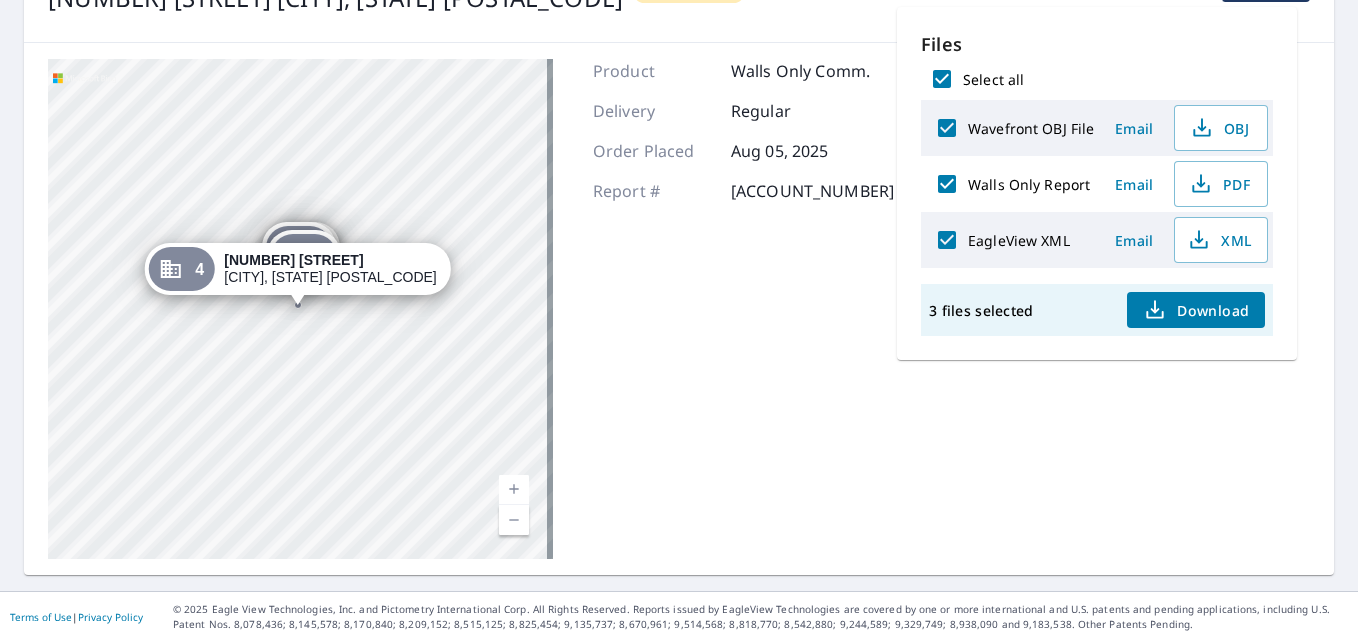 click at bounding box center (514, 490) 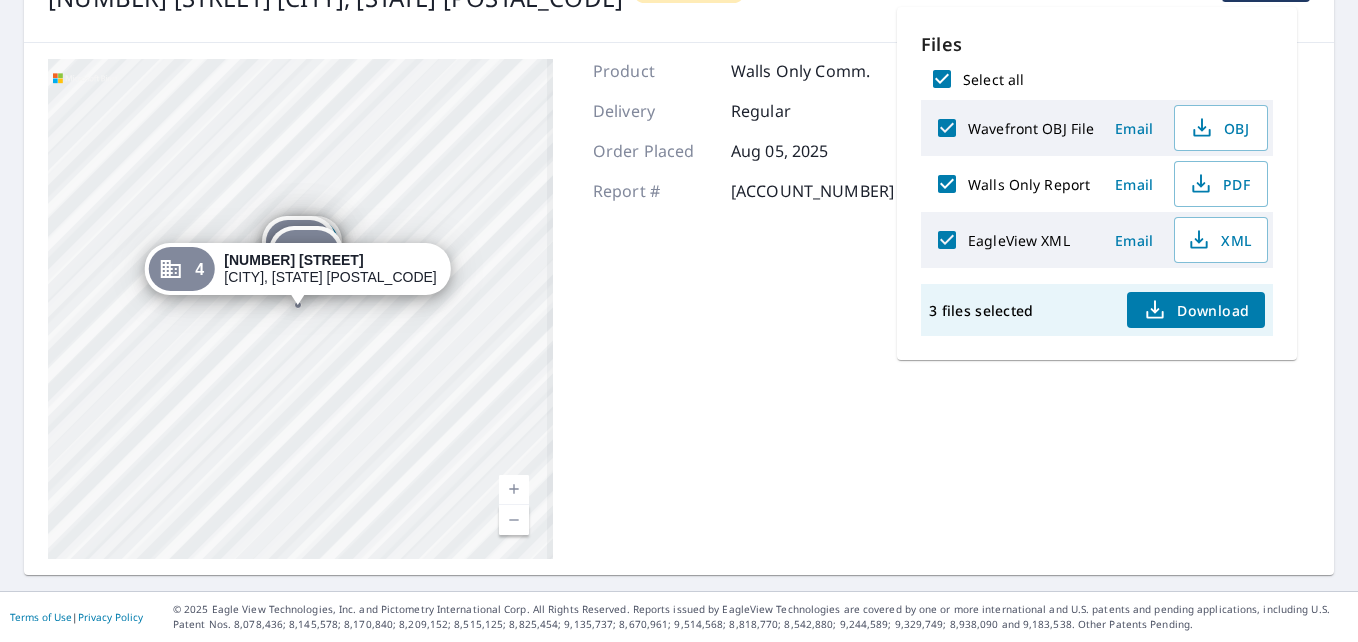 click at bounding box center (514, 490) 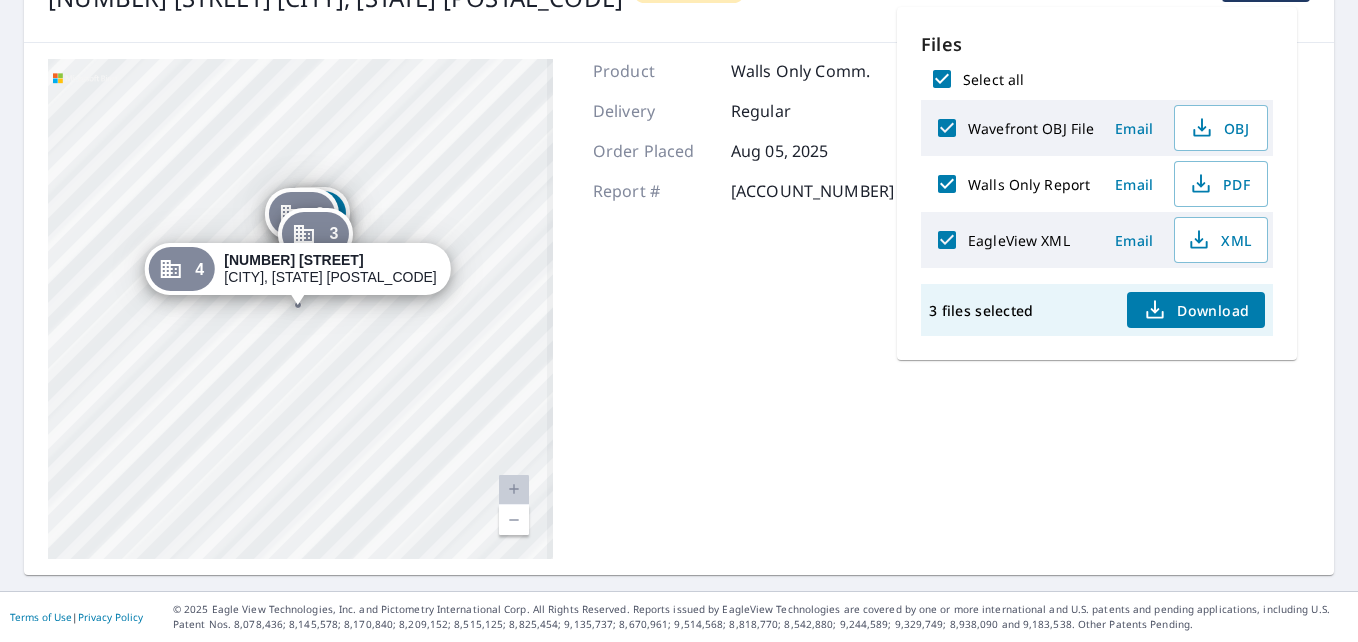 click at bounding box center [514, 490] 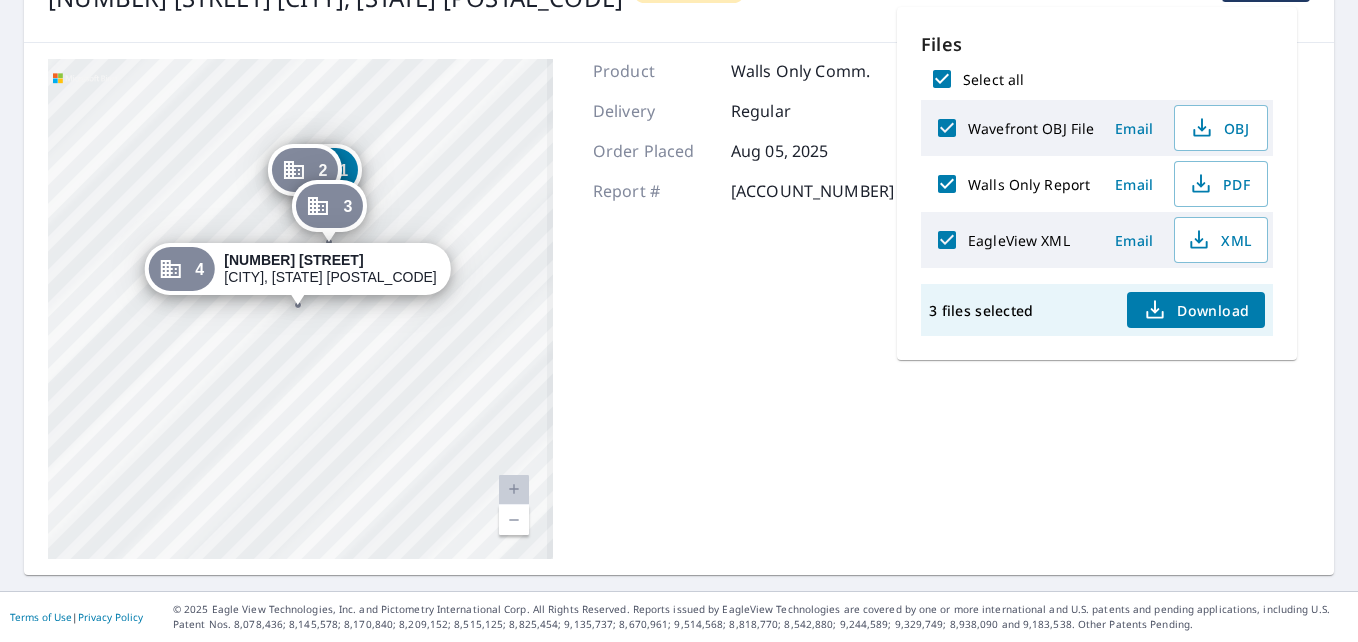 click at bounding box center (514, 490) 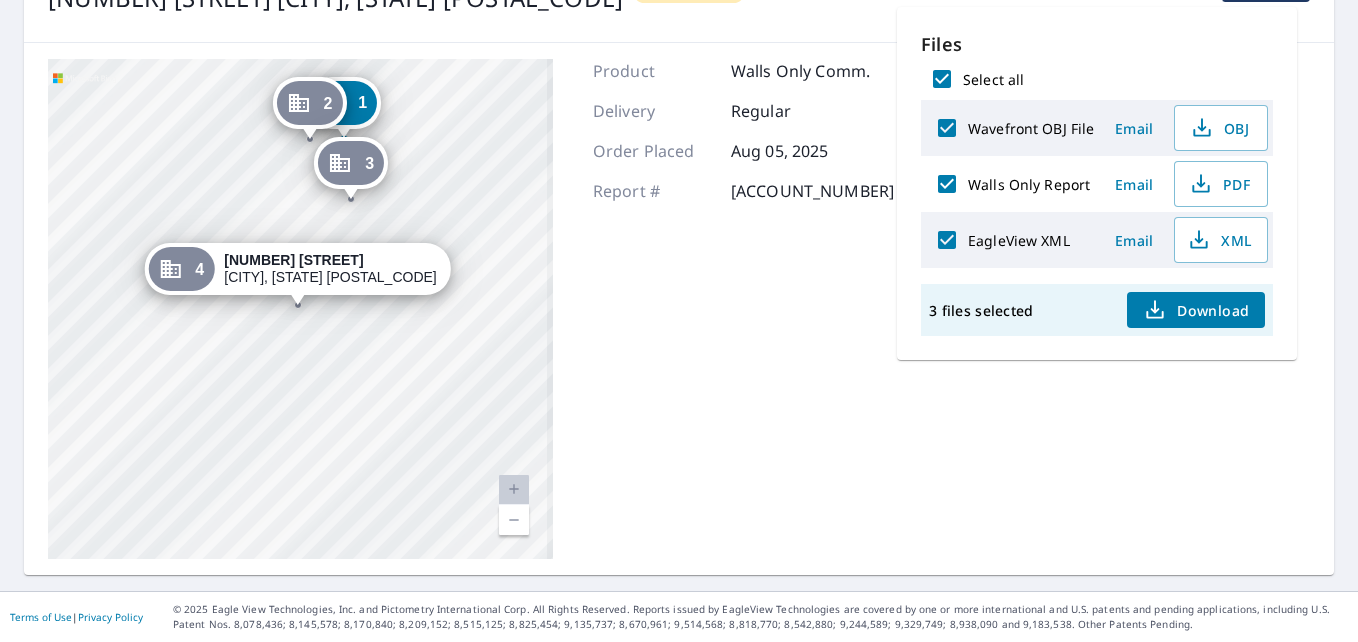 click at bounding box center [514, 490] 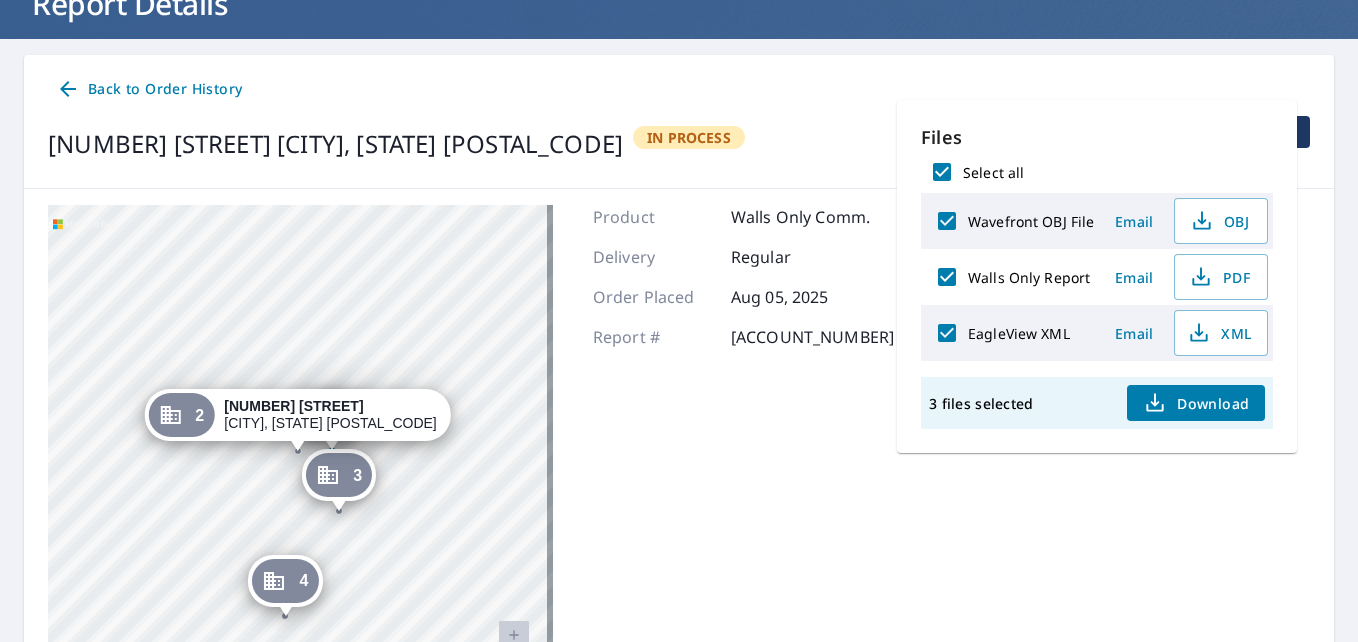 scroll, scrollTop: 210, scrollLeft: 0, axis: vertical 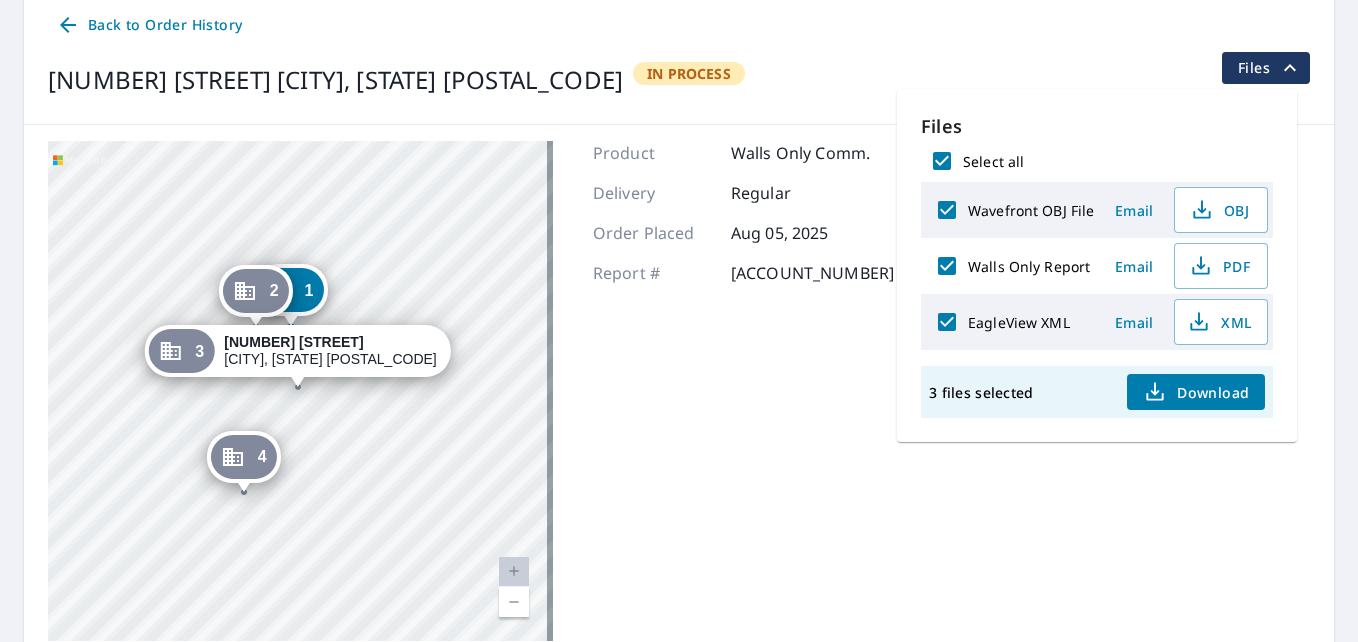 click on "Back to Order History" at bounding box center (149, 25) 